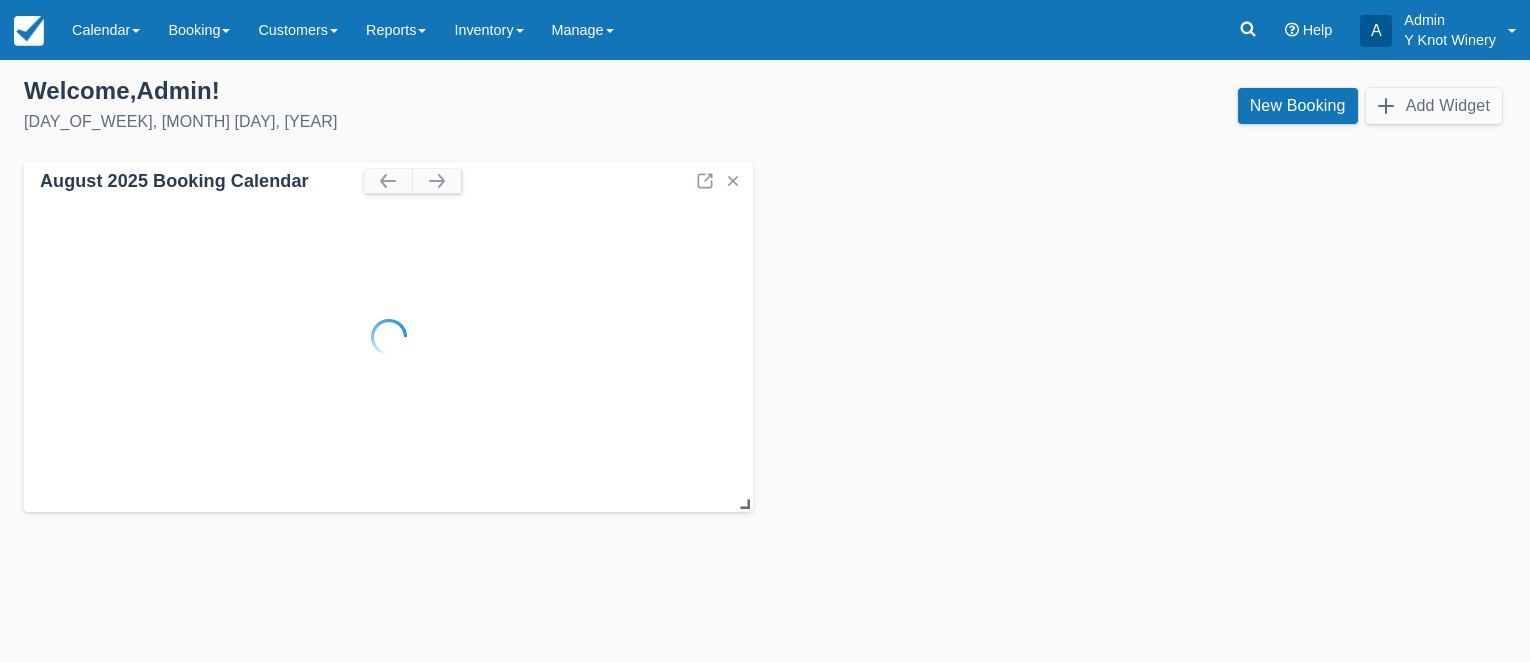 scroll, scrollTop: 0, scrollLeft: 0, axis: both 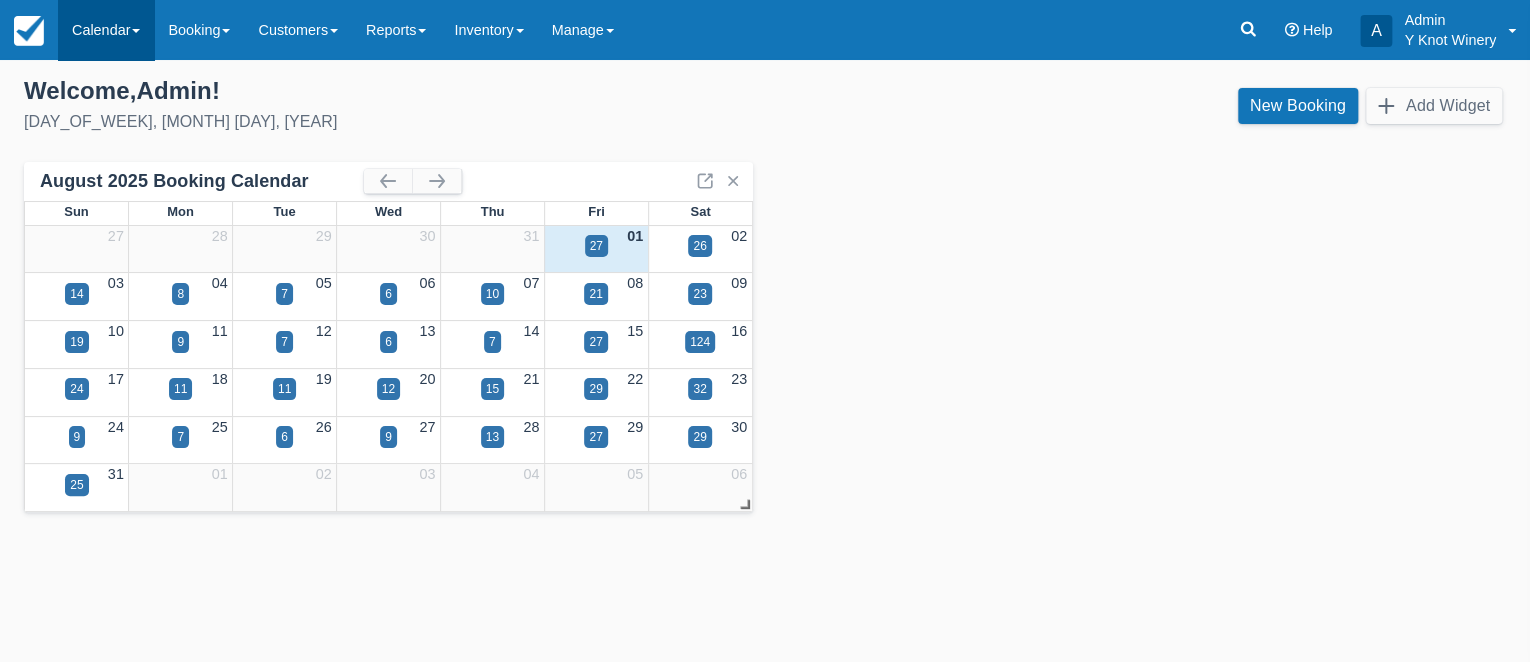 click on "Calendar" at bounding box center (106, 30) 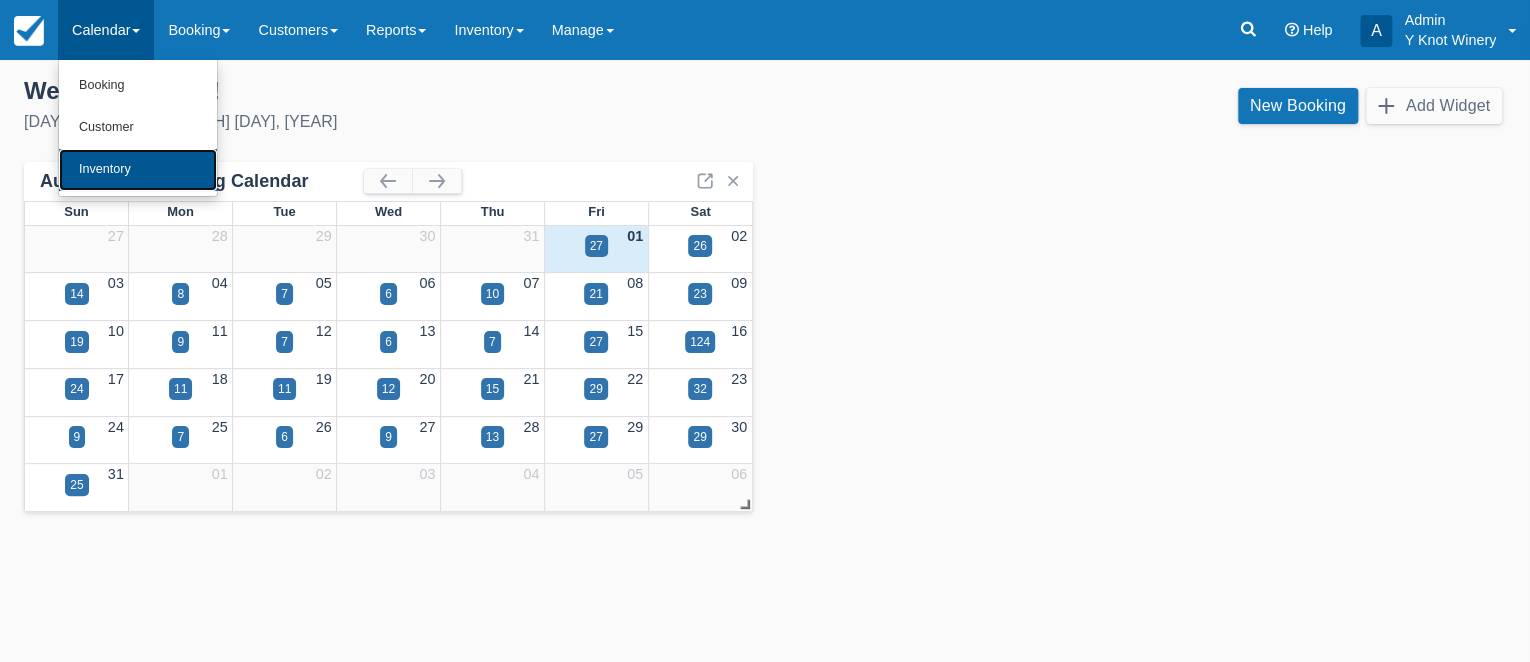 click on "Inventory" at bounding box center [138, 170] 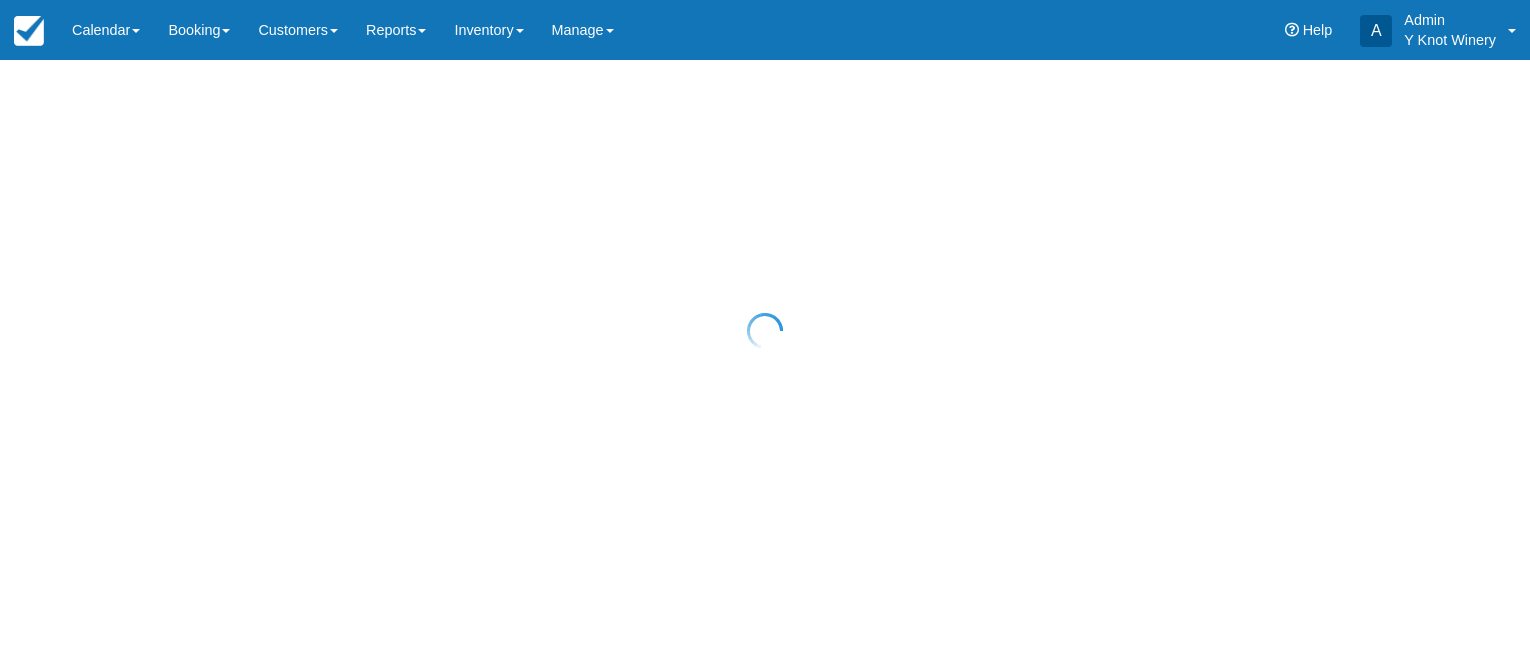 scroll, scrollTop: 0, scrollLeft: 0, axis: both 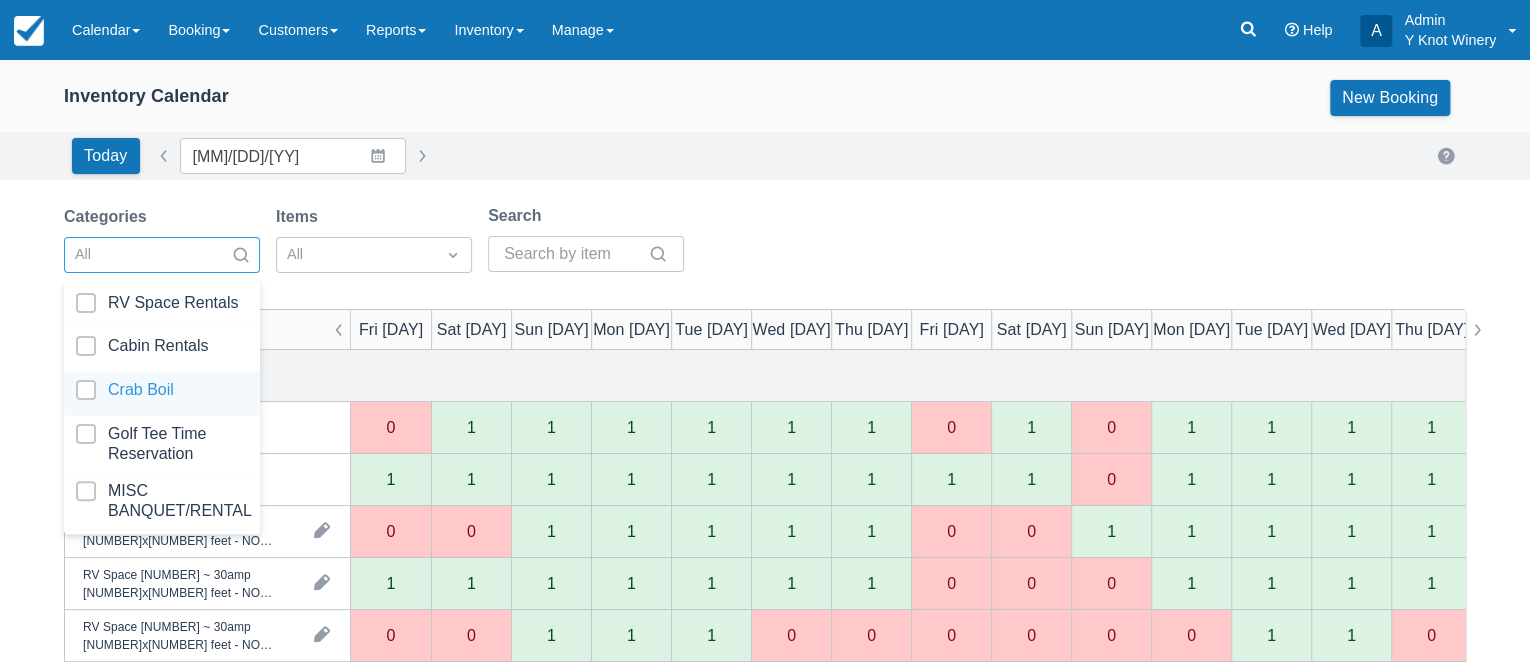 click at bounding box center [162, 393] 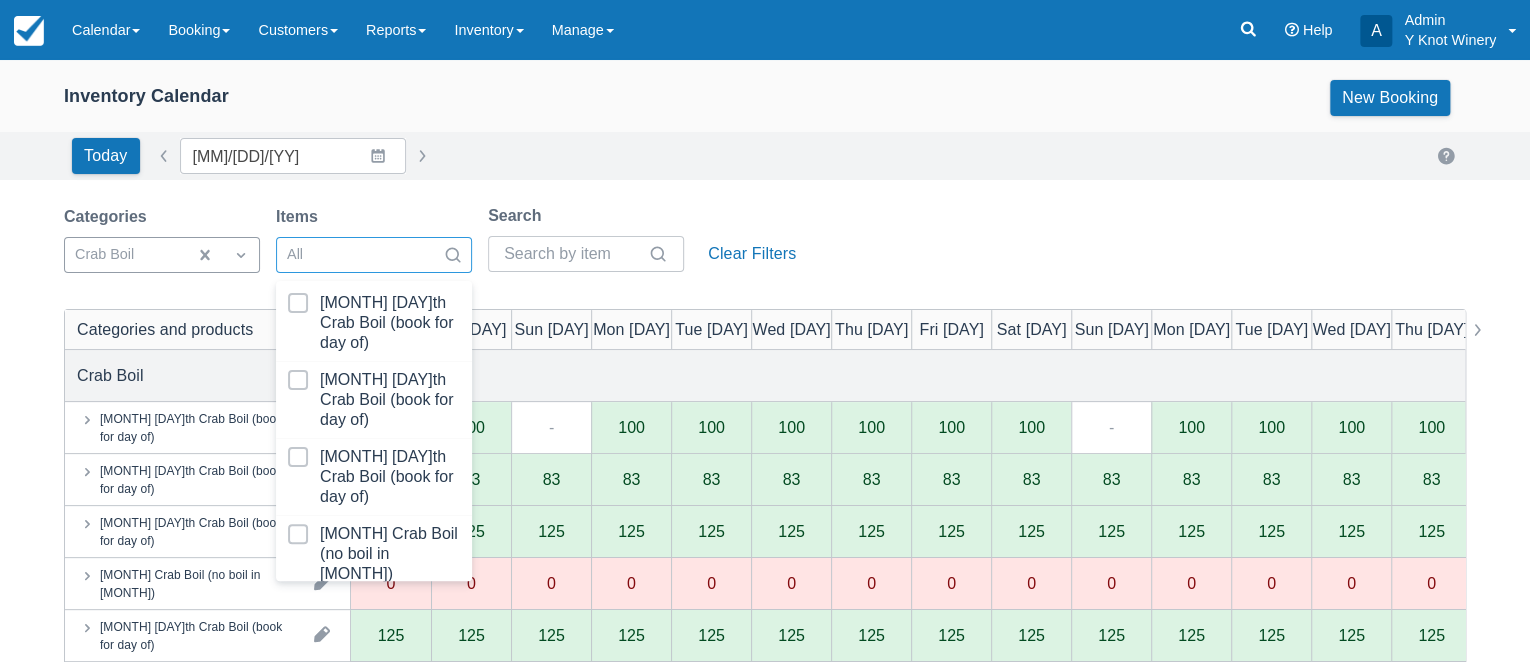 click at bounding box center (374, 631) 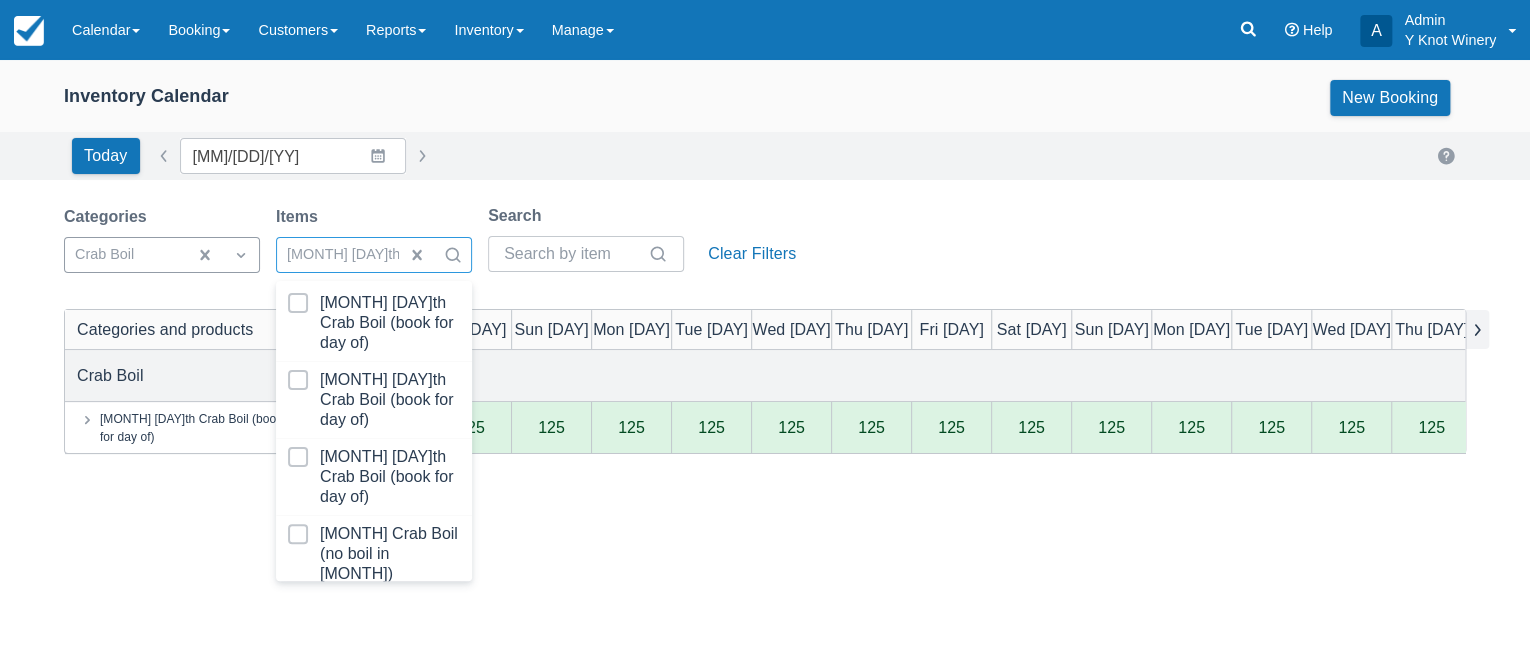 scroll, scrollTop: 0, scrollLeft: 60, axis: horizontal 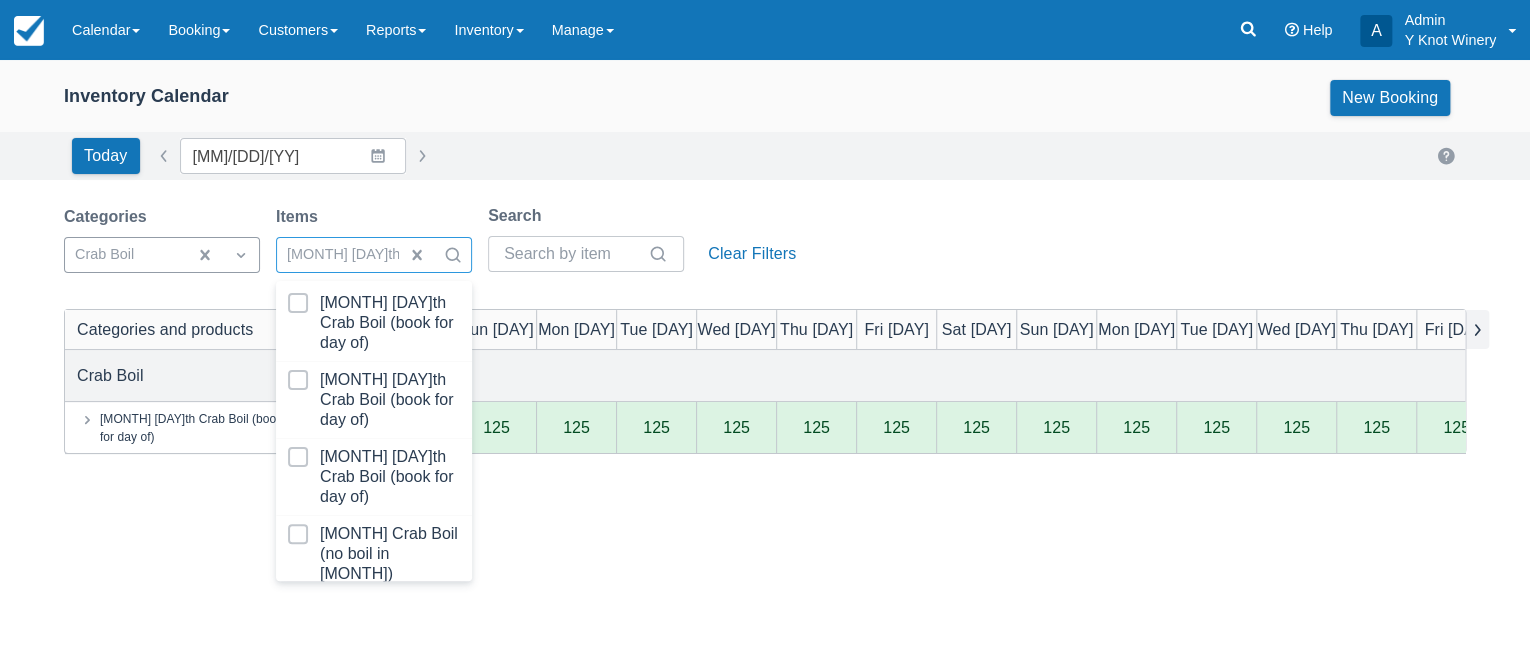 click at bounding box center (1477, 329) 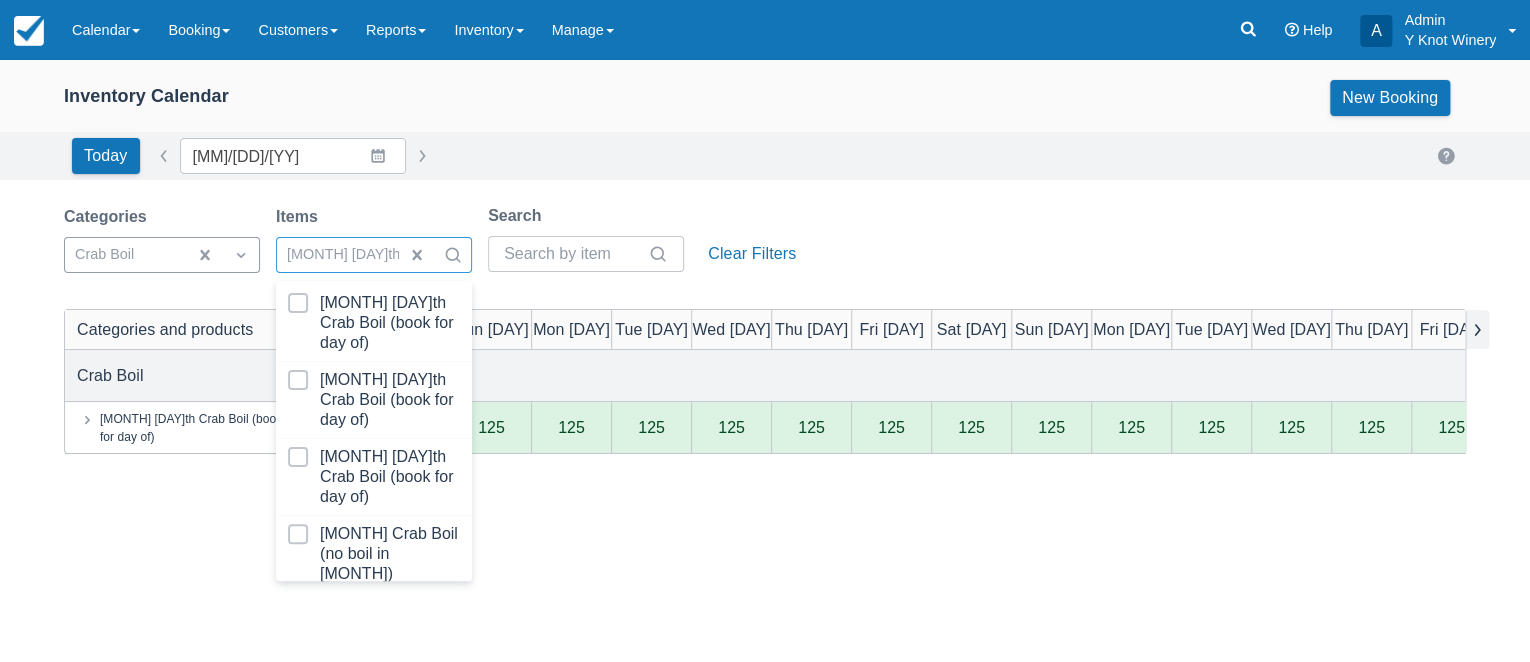 scroll, scrollTop: 0, scrollLeft: 106, axis: horizontal 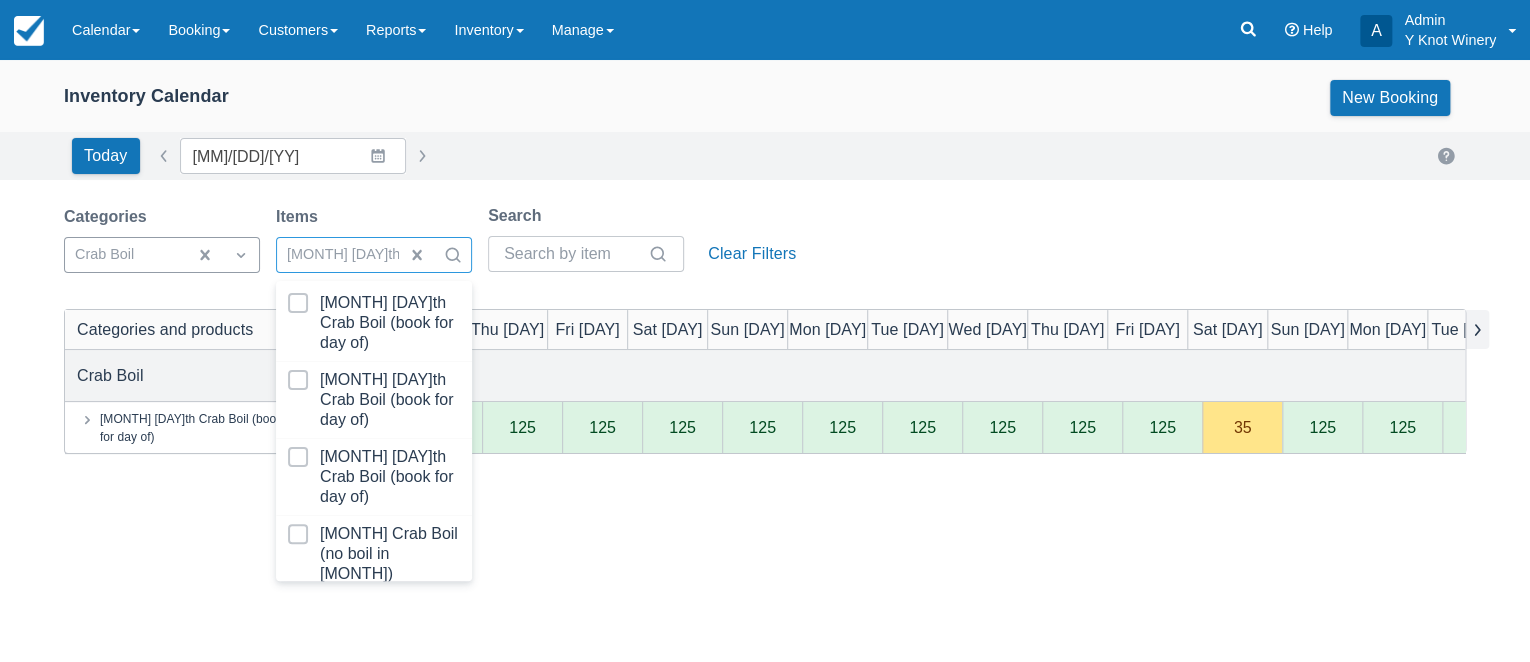 click at bounding box center [1477, 329] 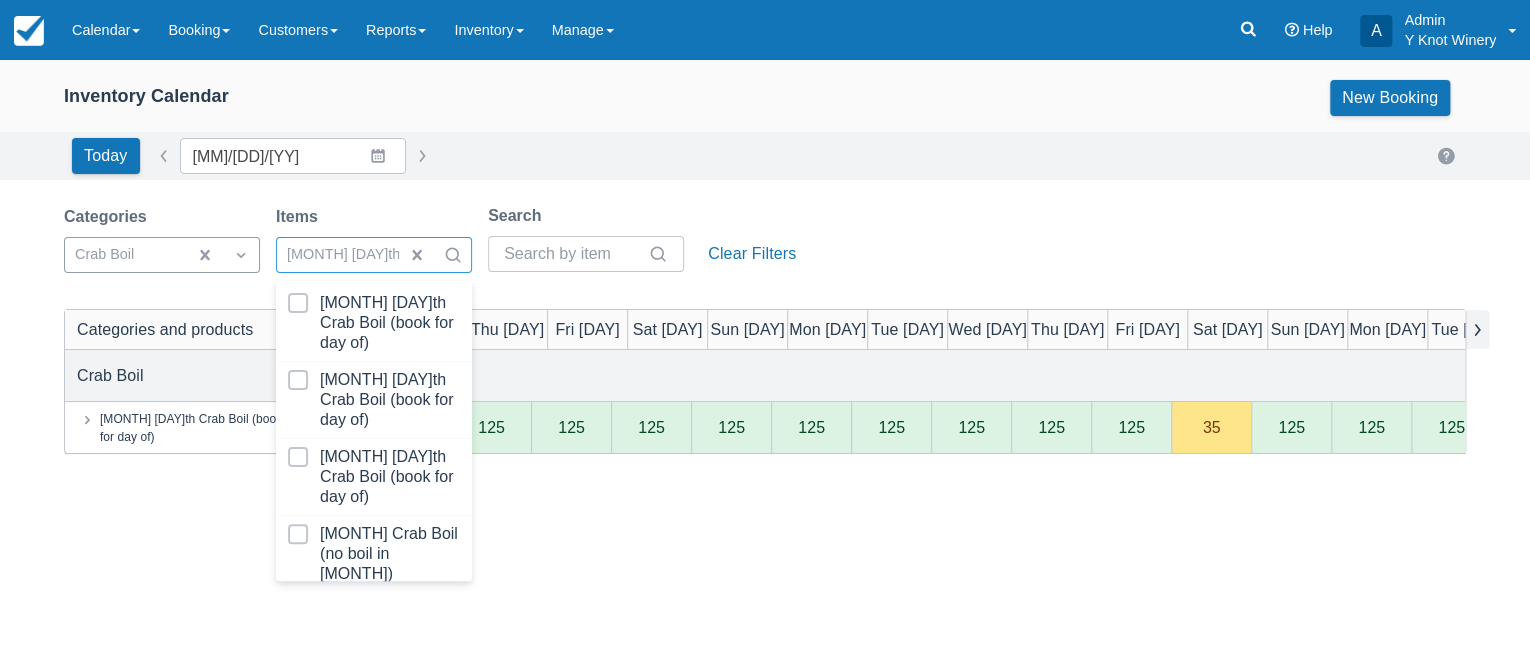 scroll 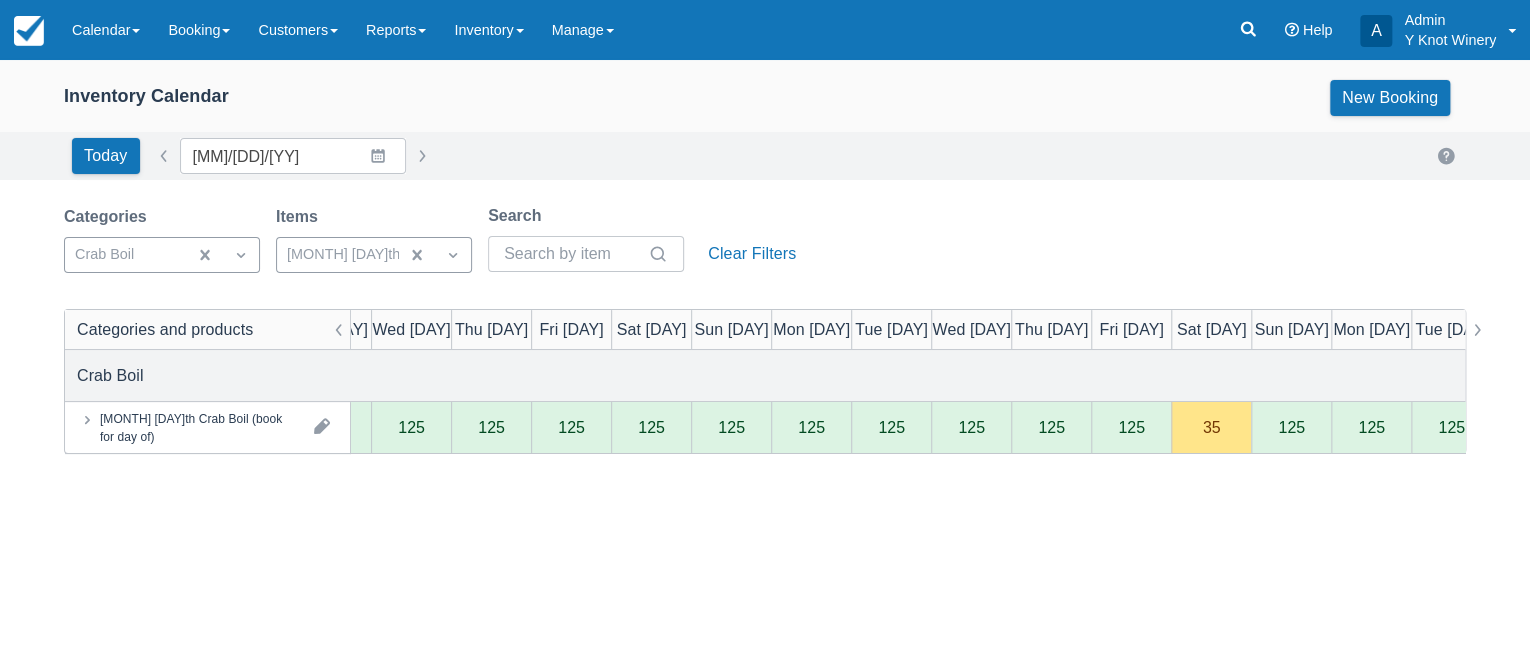 click on "Categories and products Fri 01 Sat 02 Sun 03 Mon 04 Tue 05 Wed 06 Thu 07 Fri 08 Sat 09 Sun 10 Mon 11 Tue 12 Wed 13 Thu 14 Fri 15 Sat 16 Sun 17 Mon 18 Tue 19 Wed 20 Thu 21 Fri 22 Sat 23 Sun 24 Mon 25 Tue 26 Wed 27 Thu 28 Crab Boil August 16th Crab Boil (book for day of) 125 125 125 125 125 125 125 125 125 125 125 125 125 125 125 35 125 125 125 125 125 125 125 125 125 125 125 125" at bounding box center (765, 641) 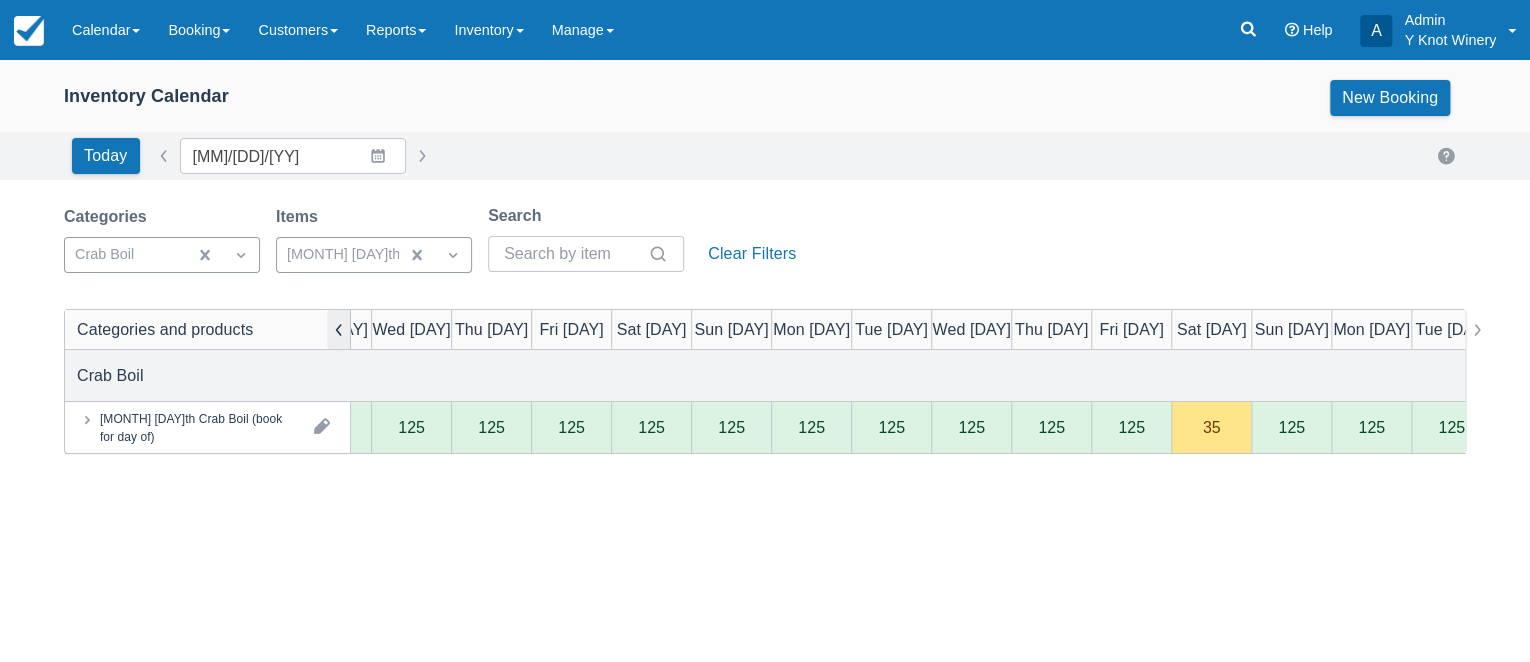 scroll, scrollTop: 0, scrollLeft: 288, axis: horizontal 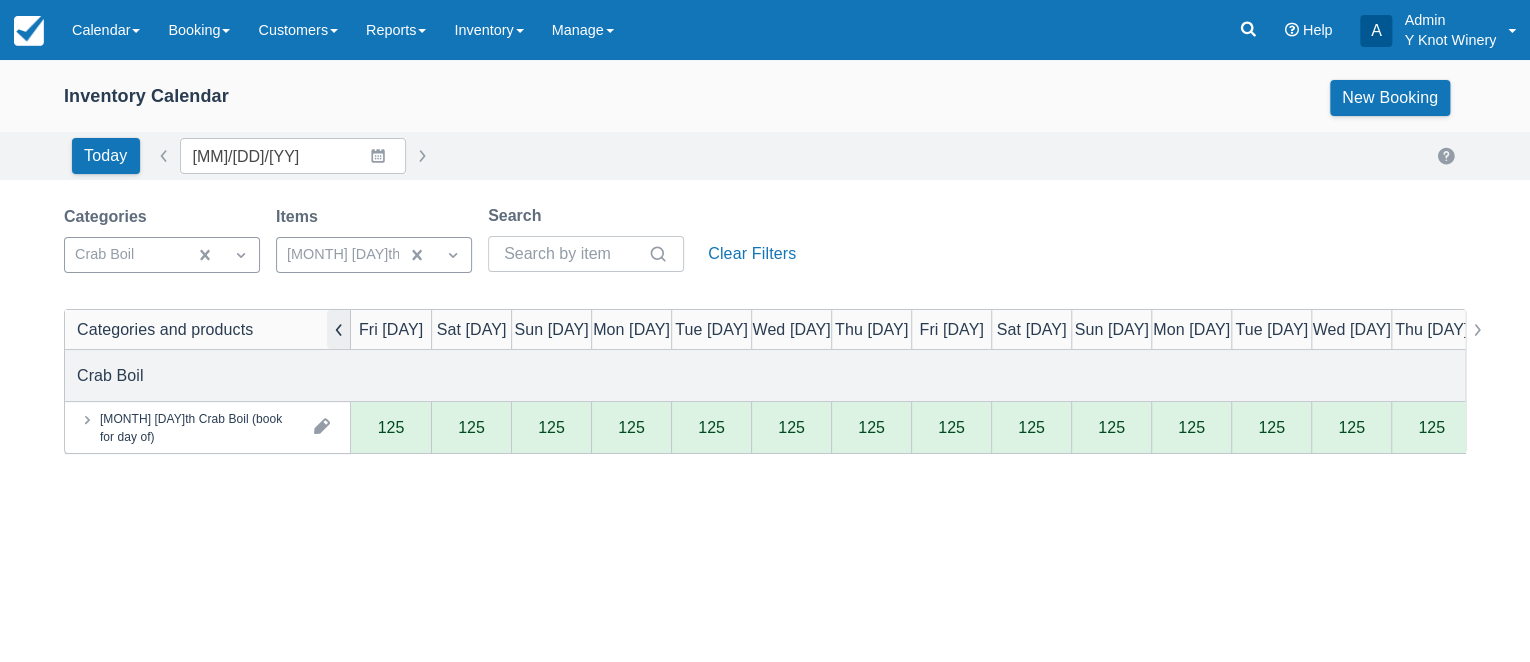 click at bounding box center [339, 329] 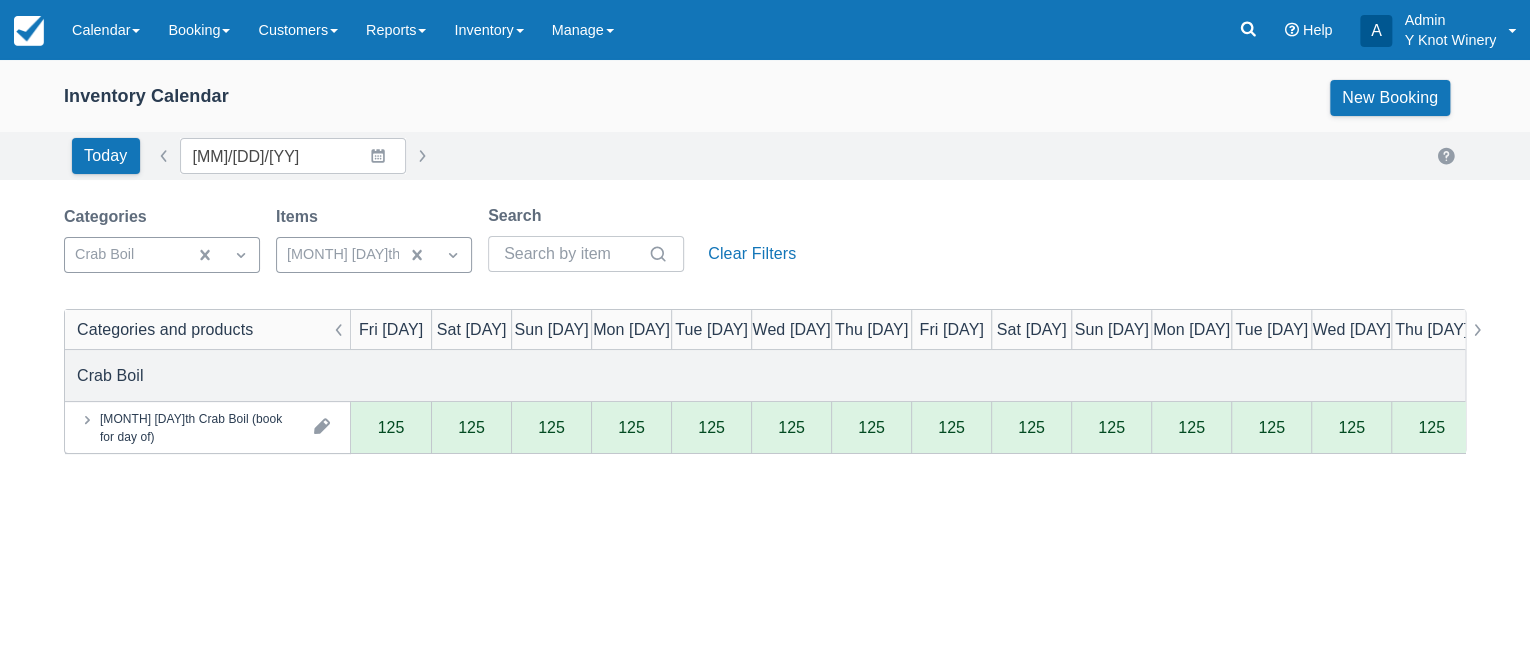 click on "Categories and products Fri 01 Sat 02 Sun 03 Mon 04 Tue 05 Wed 06 Thu 07 Fri 08 Sat 09 Sun 10 Mon 11 Tue 12 Wed 13 Thu 14 Fri 15 Sat 16 Sun 17 Mon 18 Tue 19 Wed 20 Thu 21 Fri 22 Sat 23 Sun 24 Mon 25 Tue 26 Wed 27 Thu 28 Crab Boil August 16th Crab Boil (book for day of) 125 125 125 125 125 125 125 125 125 125 125 125 125 125 125 35 125 125 125 125 125 125 125 125 125 125 125 125" at bounding box center (765, 641) 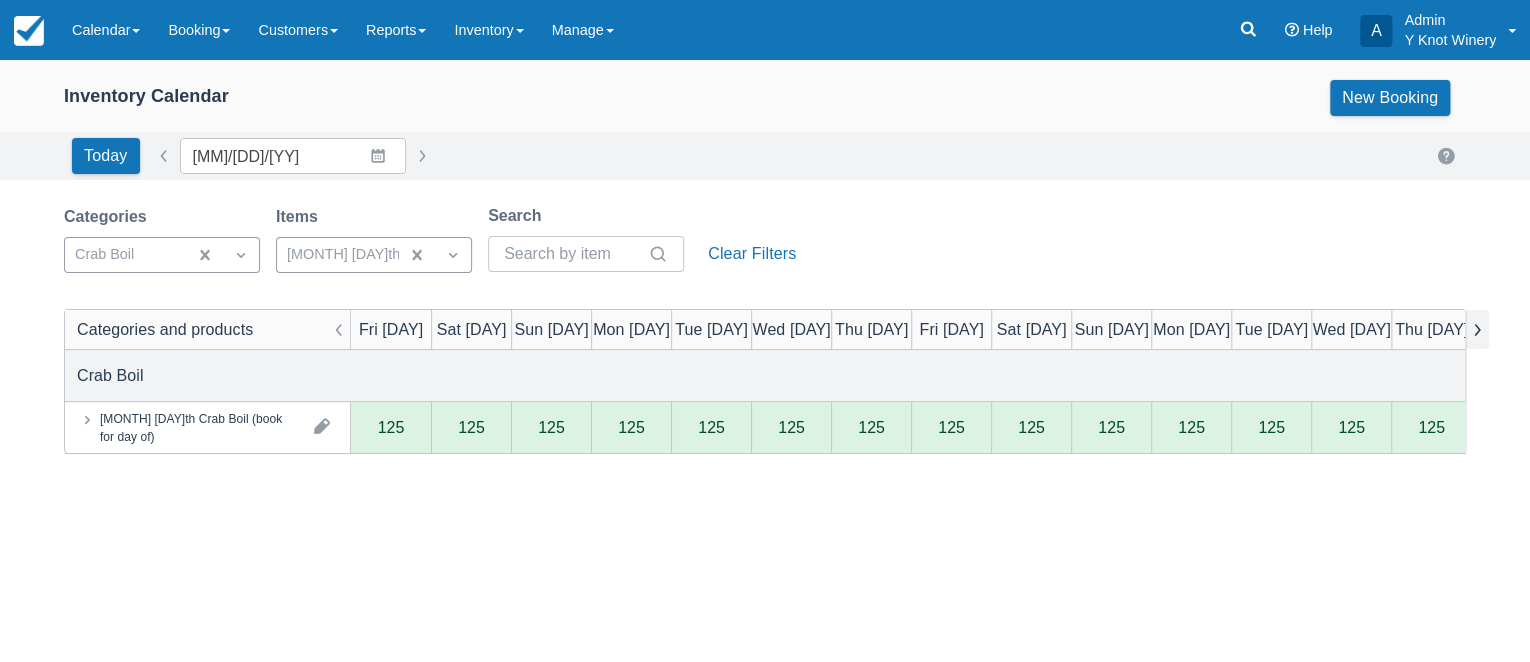 scroll, scrollTop: 0, scrollLeft: 45, axis: horizontal 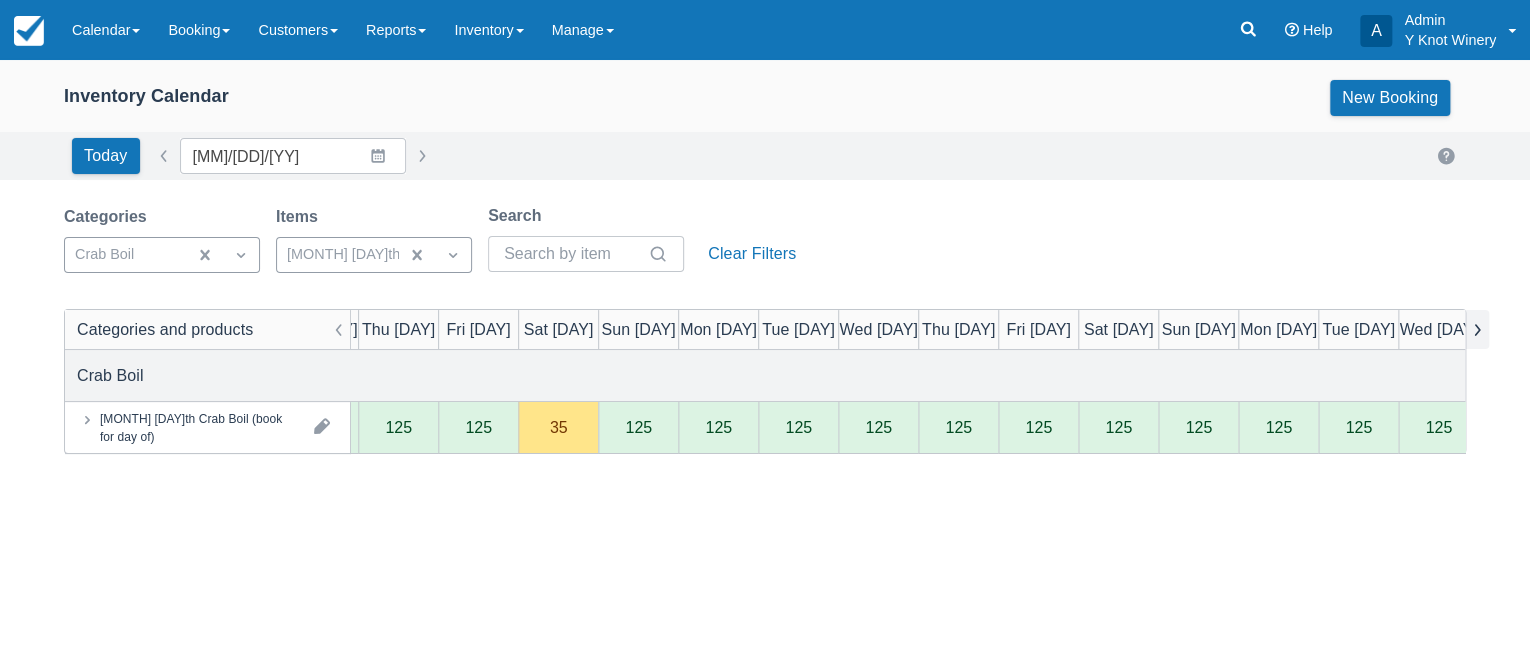 click at bounding box center [1477, 329] 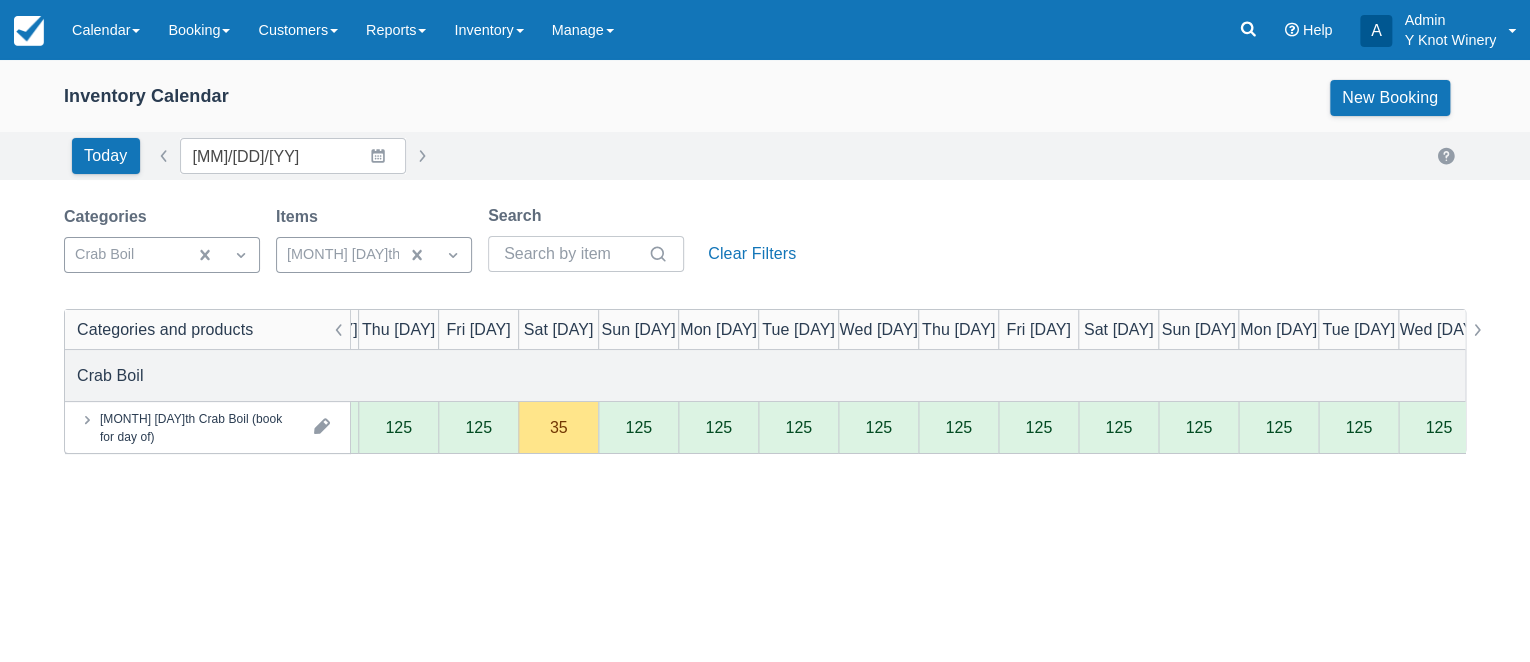 click on "Inventory Calendar New Booking" at bounding box center [765, 98] 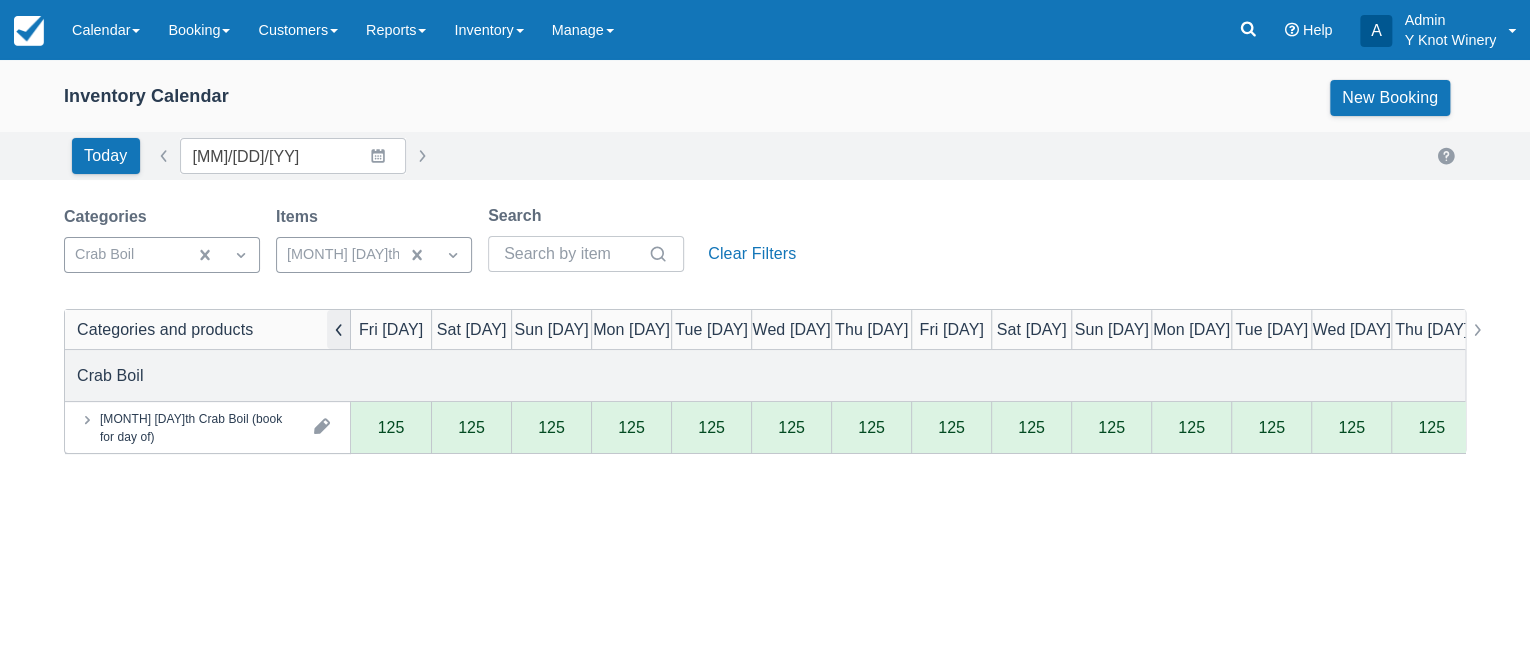 click at bounding box center [339, 329] 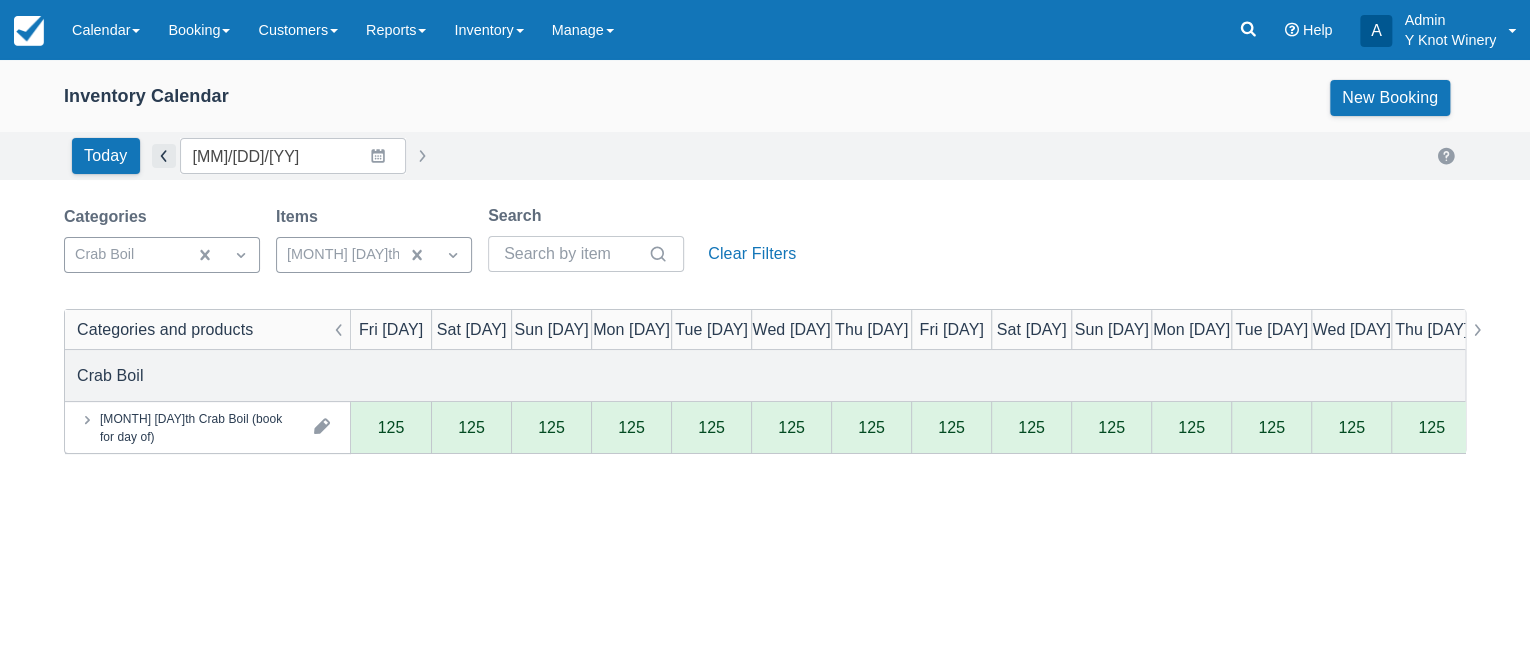 click at bounding box center [164, 156] 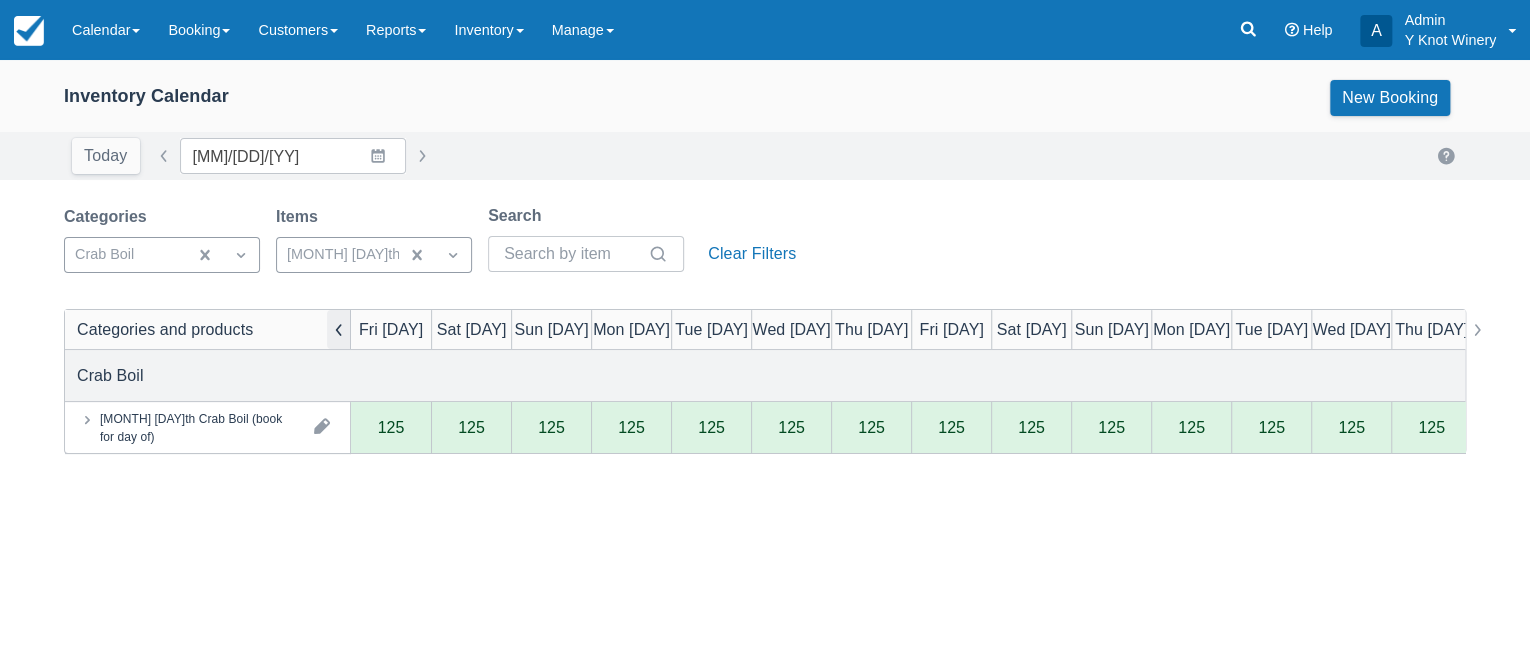 click at bounding box center (339, 329) 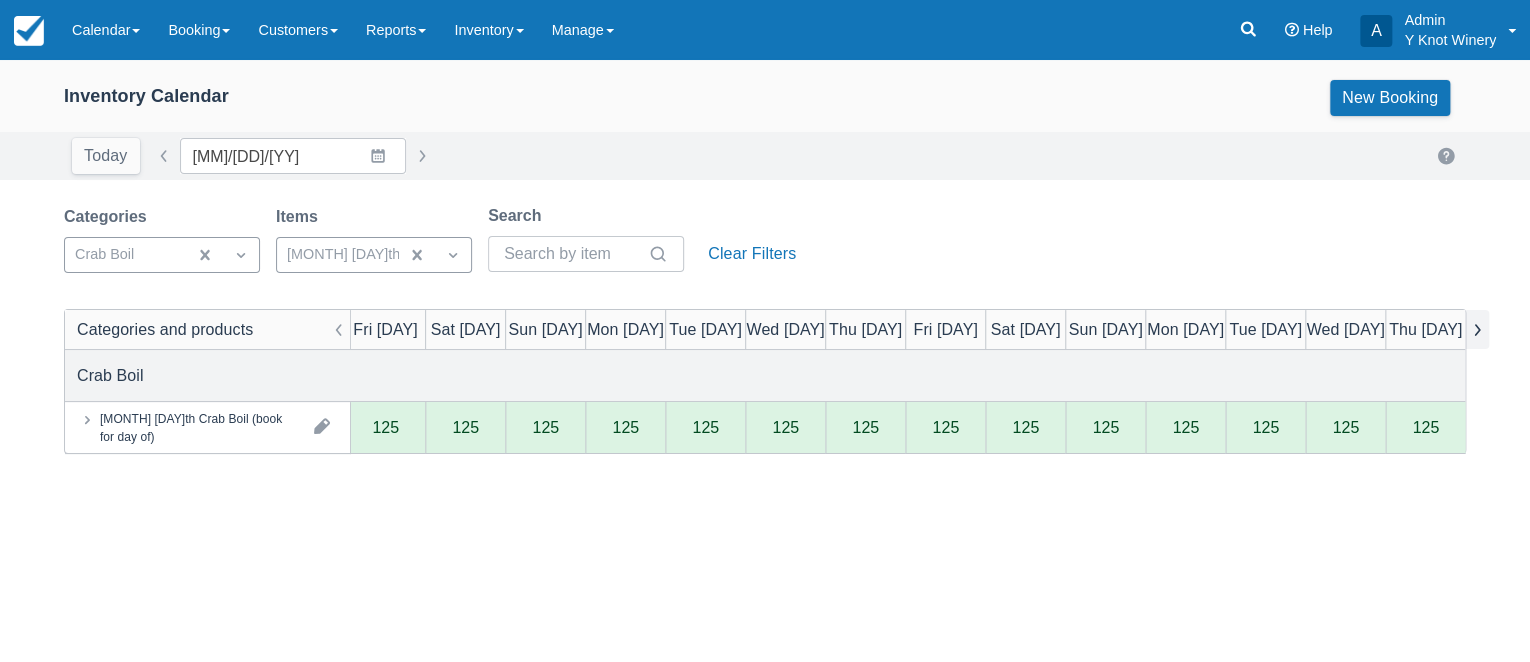 click at bounding box center (1477, 329) 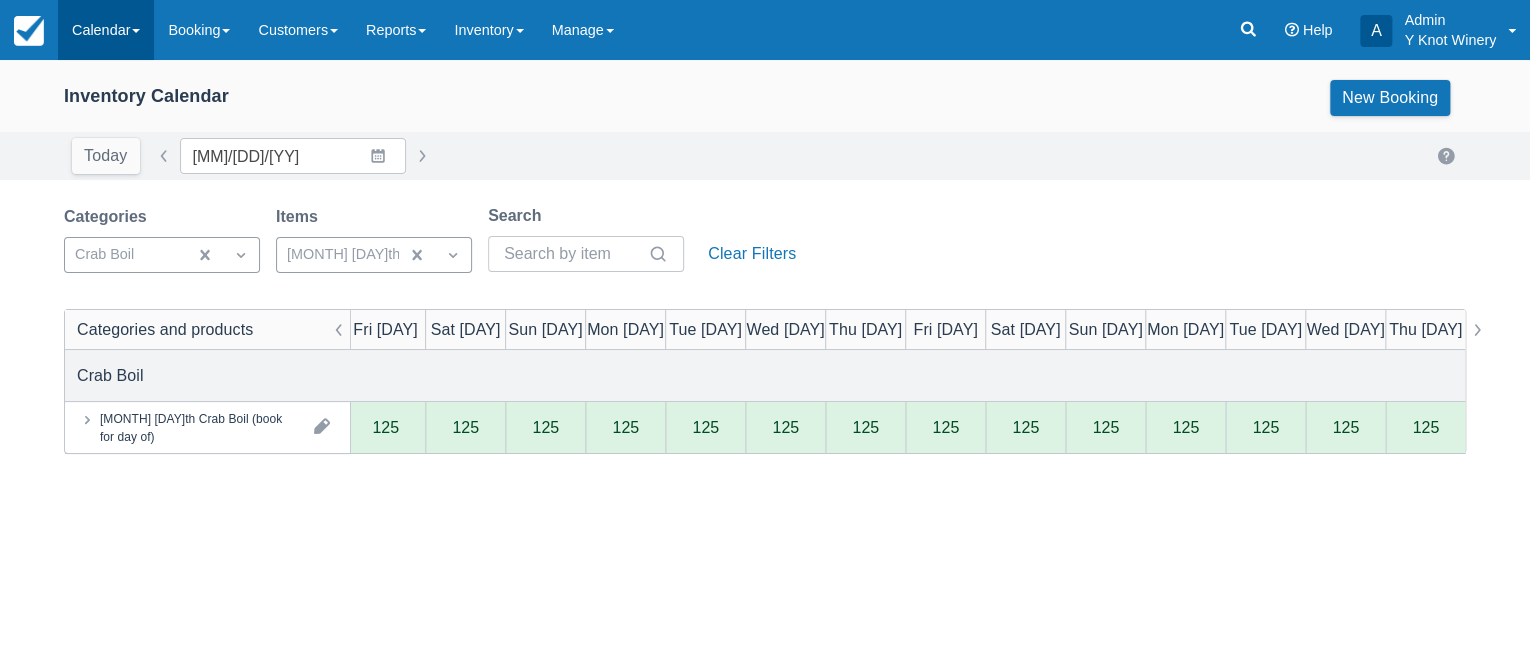 click on "Calendar" at bounding box center (106, 30) 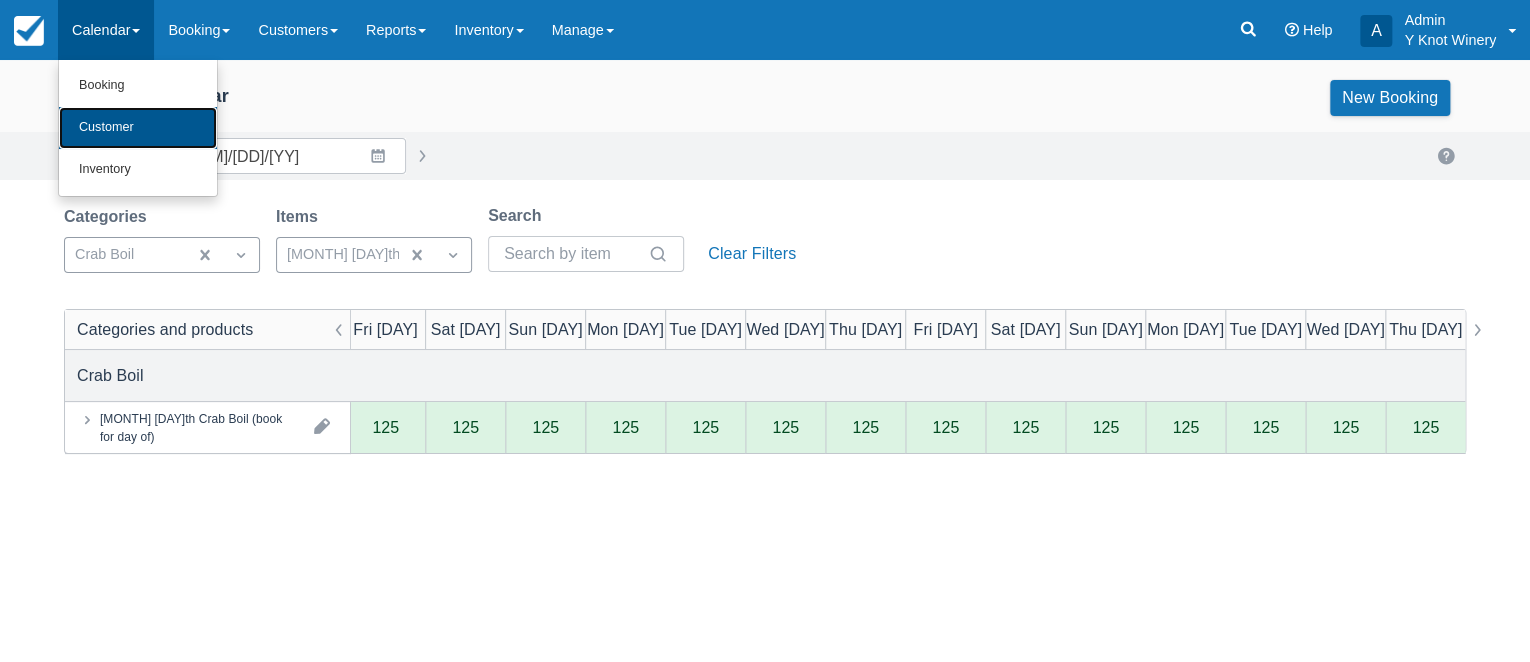 click on "Customer" at bounding box center [138, 128] 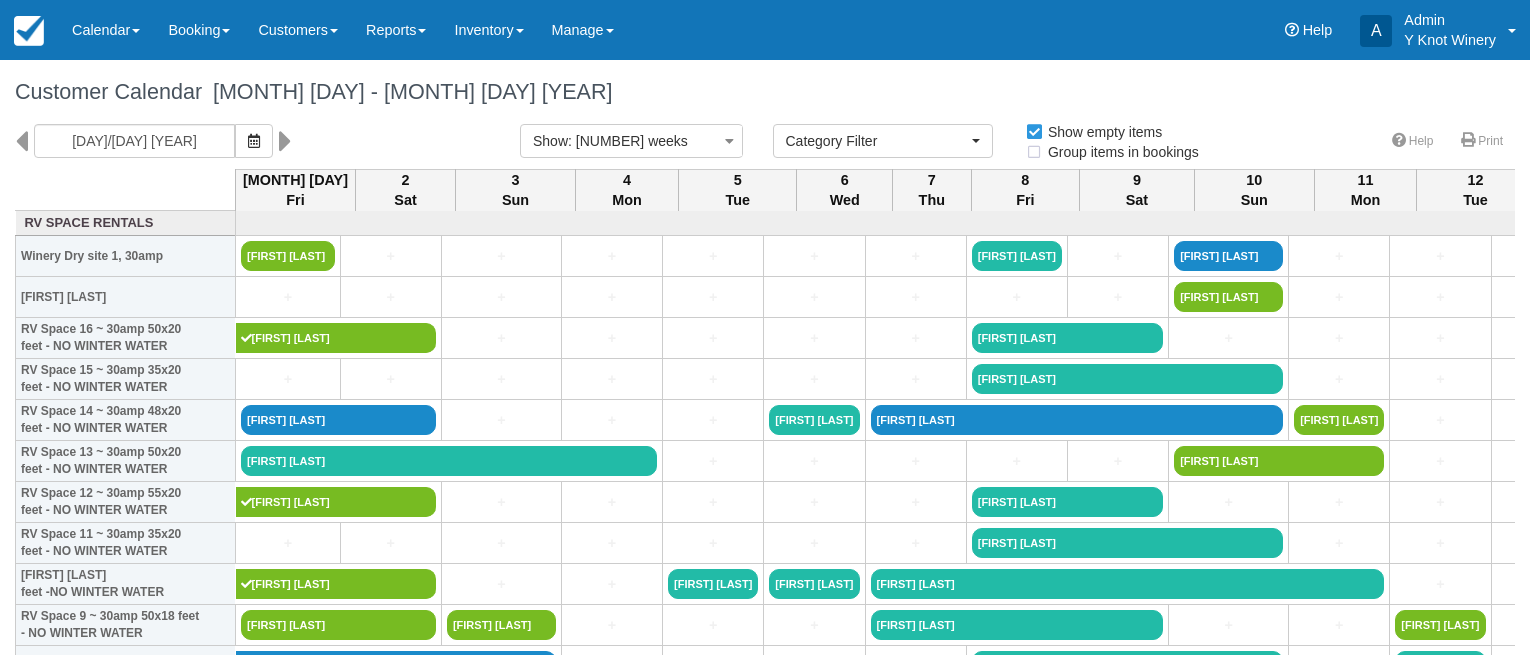 select 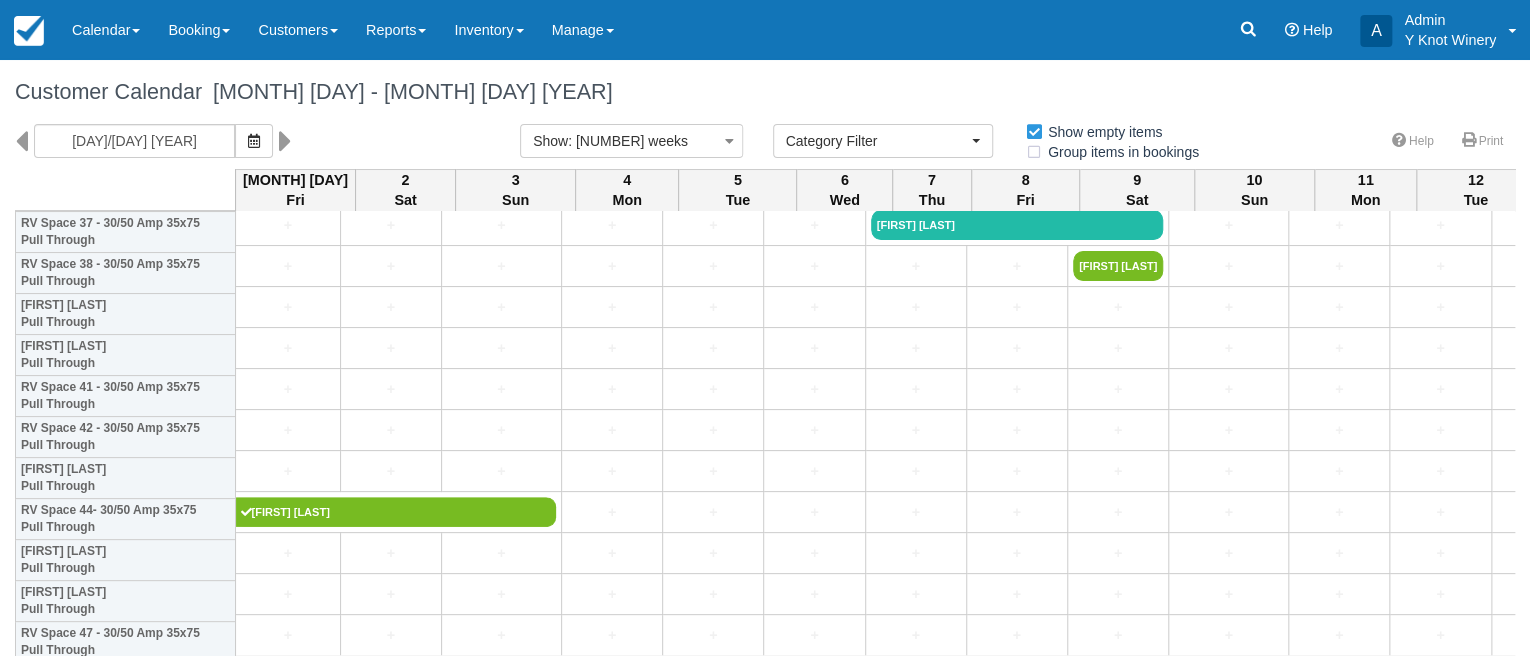 scroll, scrollTop: 1608, scrollLeft: 0, axis: vertical 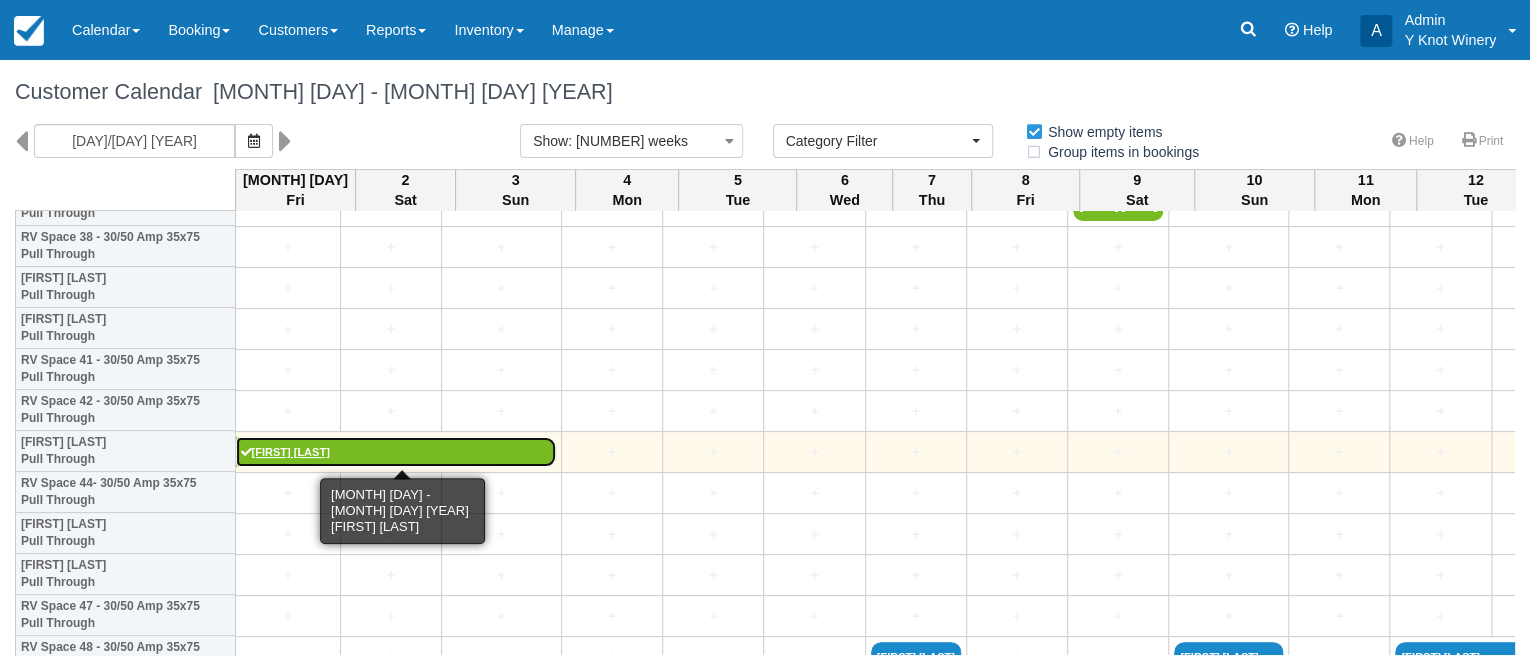 click on "[FIRST] [LAST]" at bounding box center [396, 452] 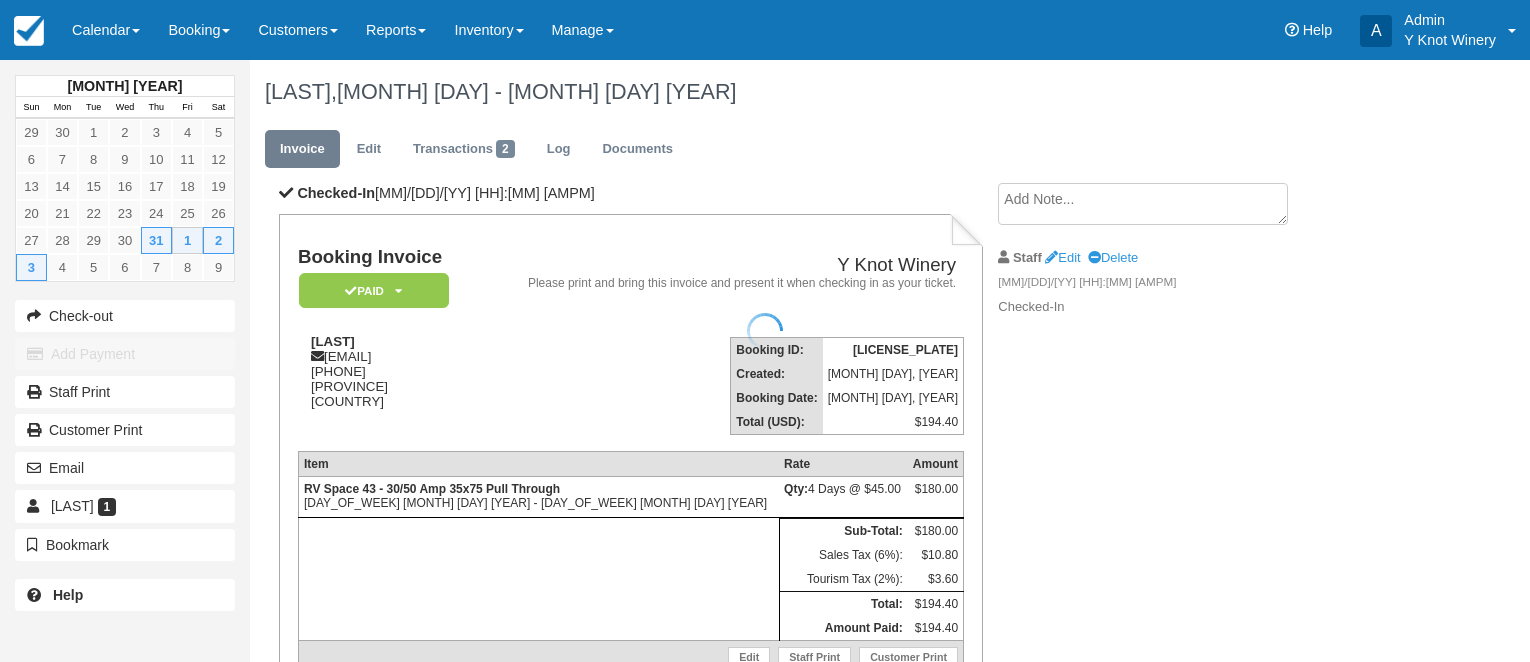 scroll, scrollTop: 0, scrollLeft: 0, axis: both 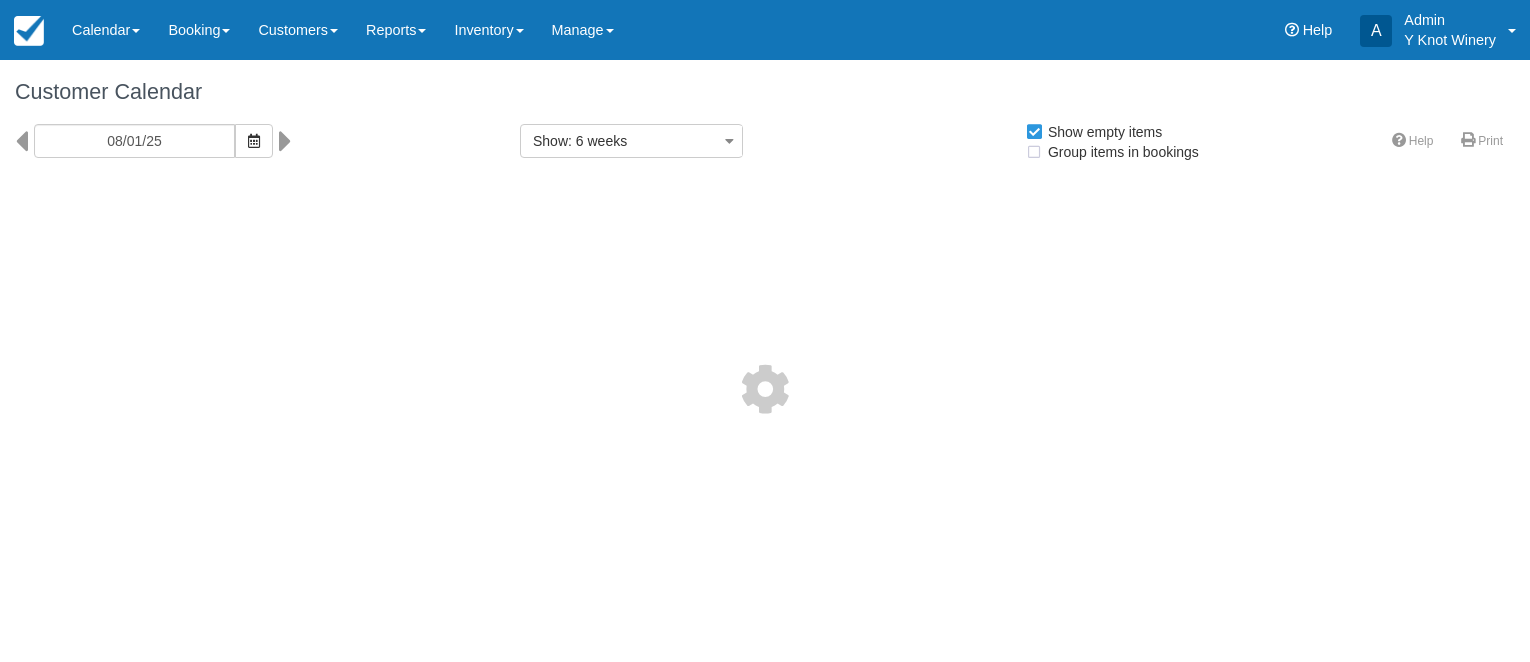 select 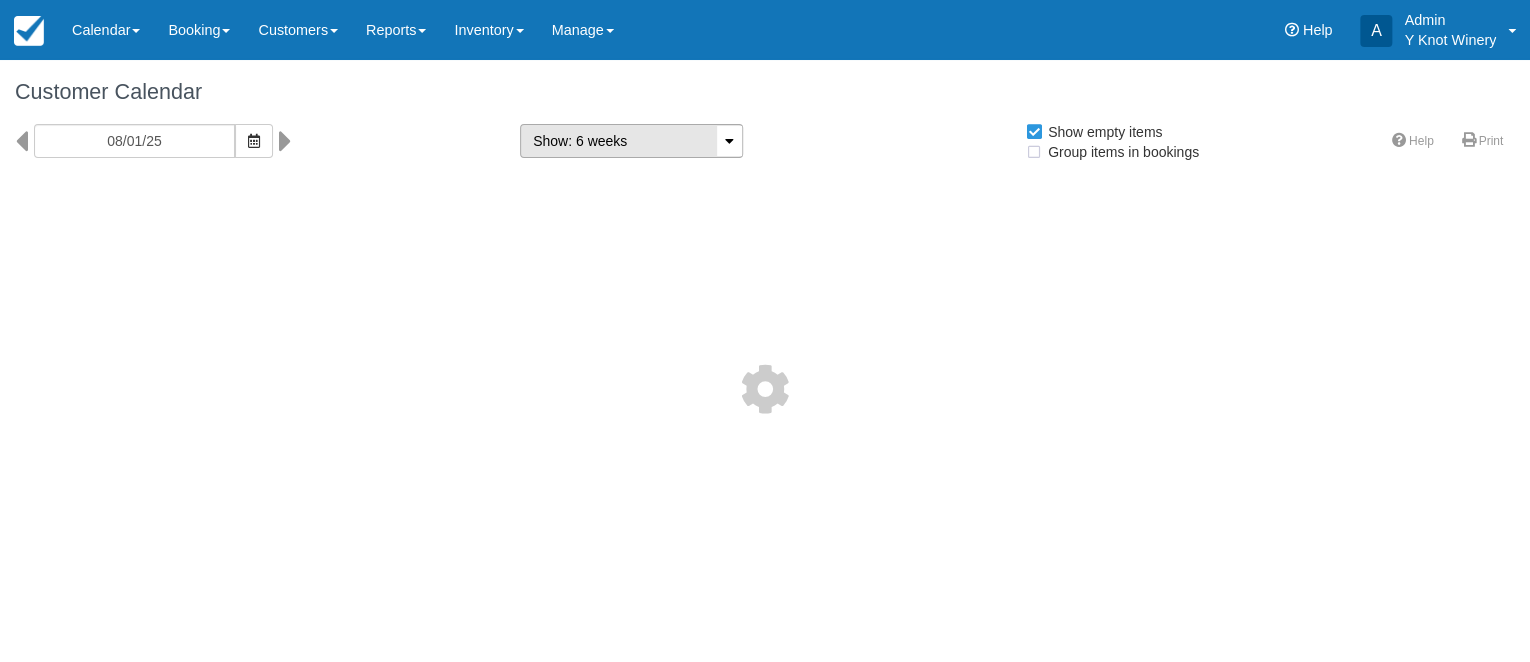 select 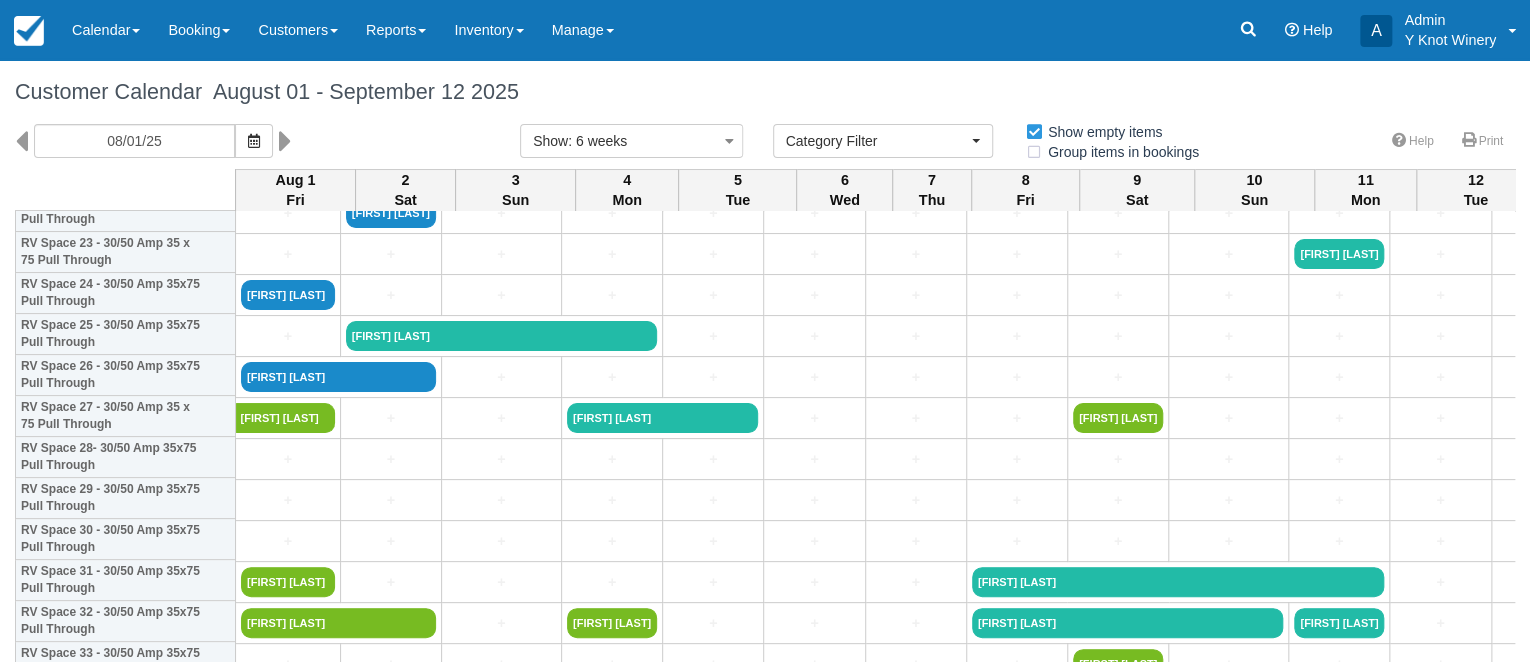 scroll, scrollTop: 1033, scrollLeft: 0, axis: vertical 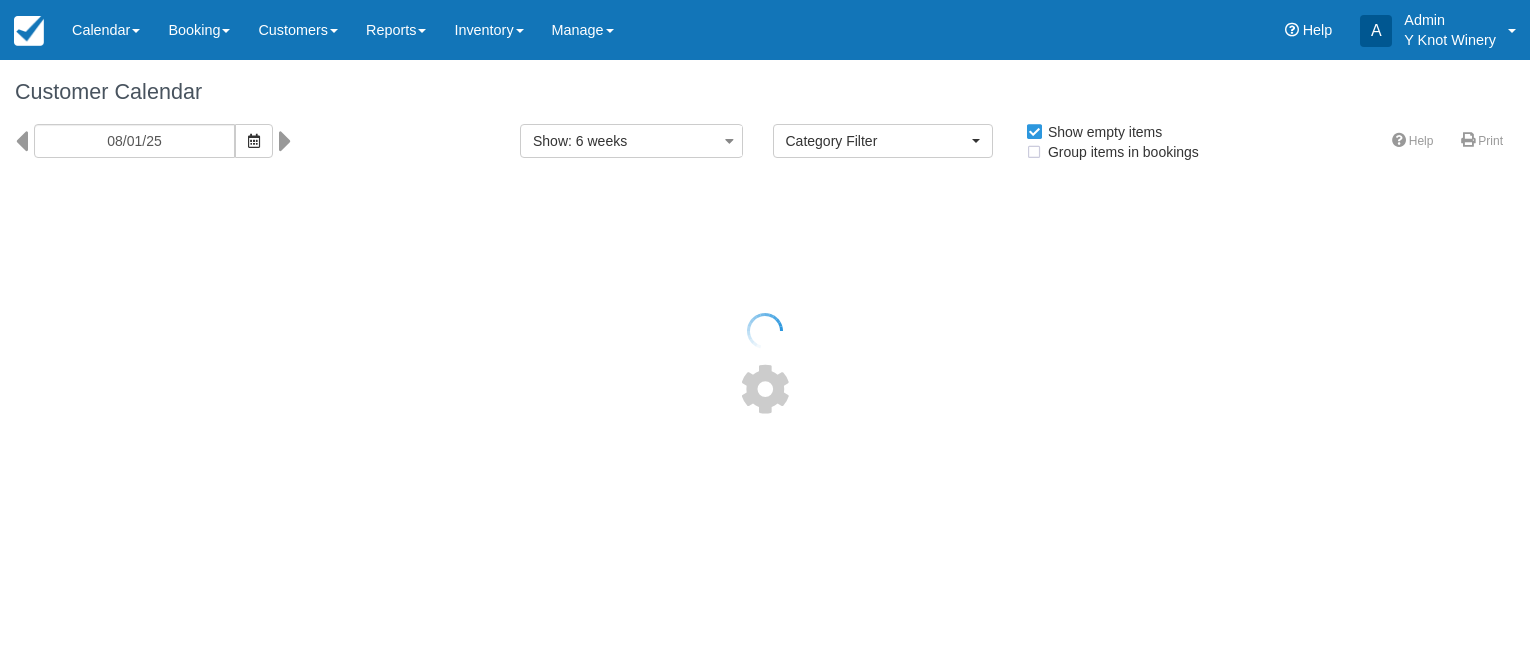 select 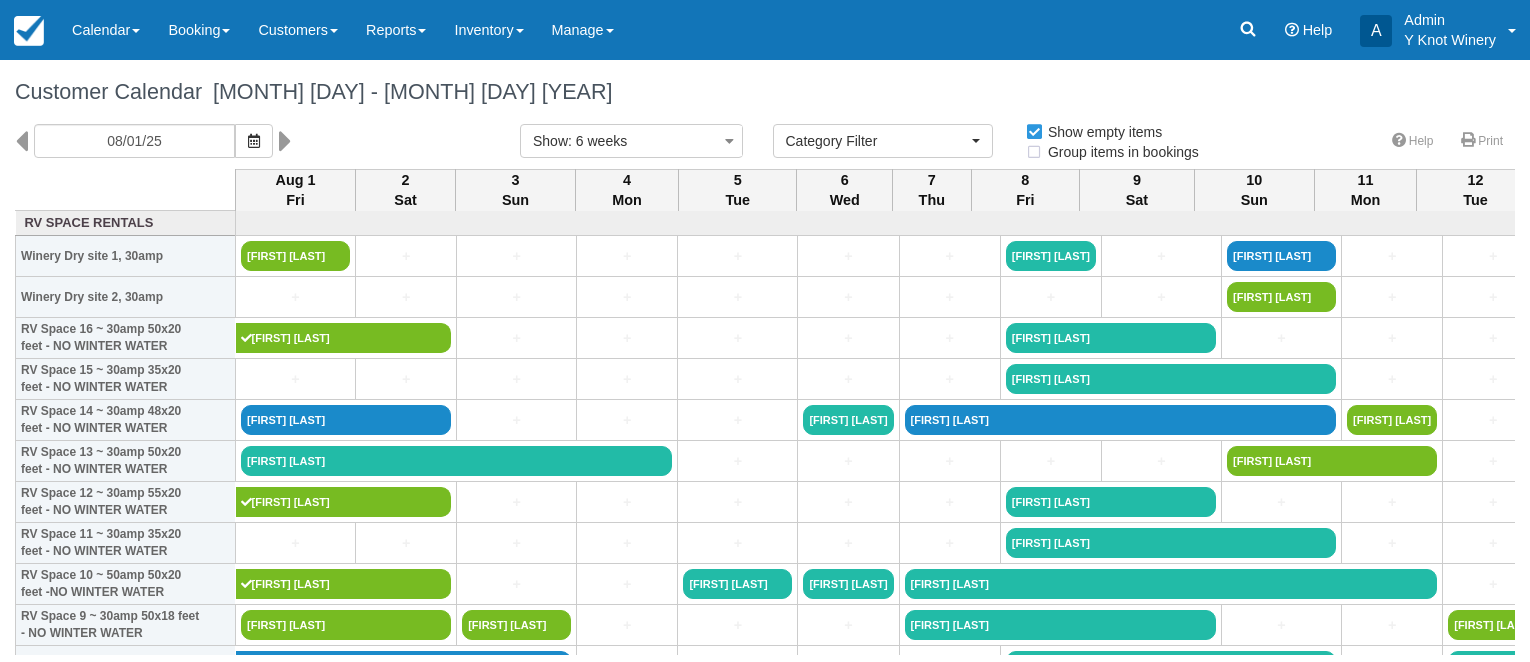 select 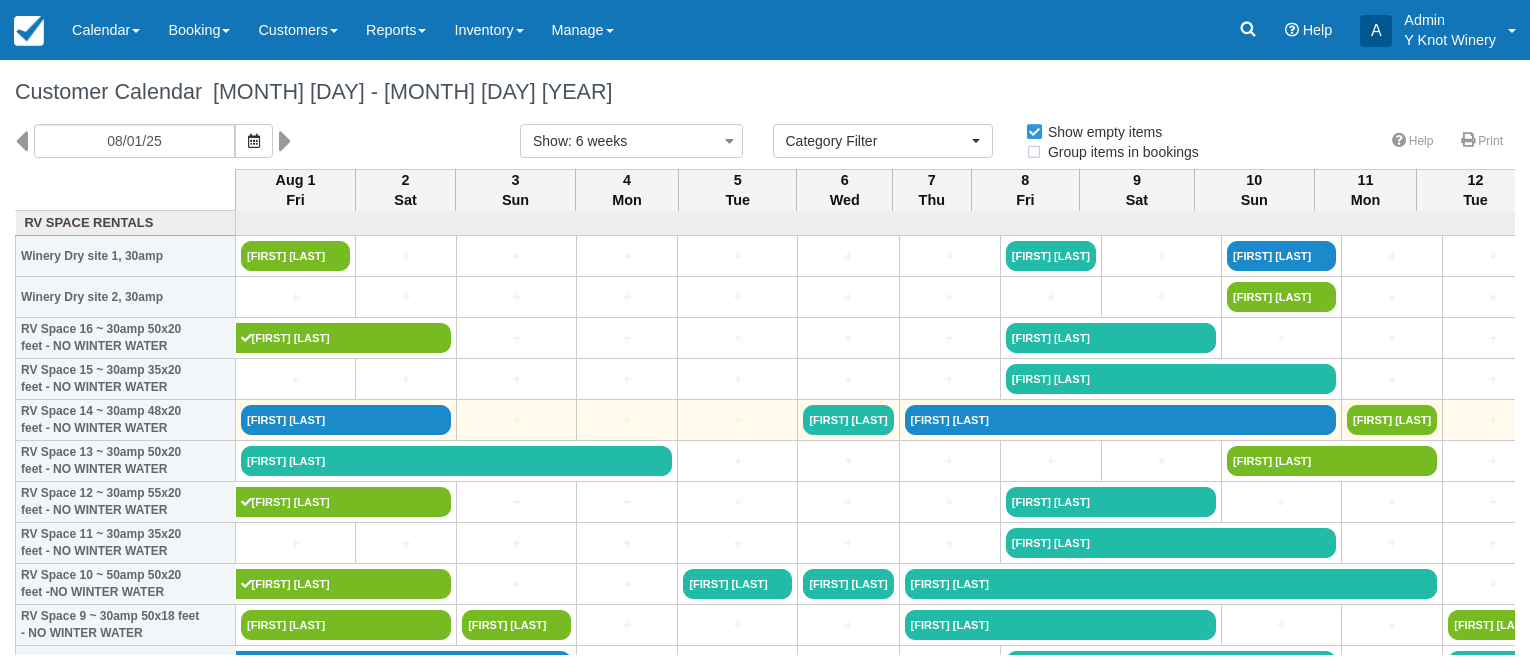 scroll, scrollTop: 0, scrollLeft: 0, axis: both 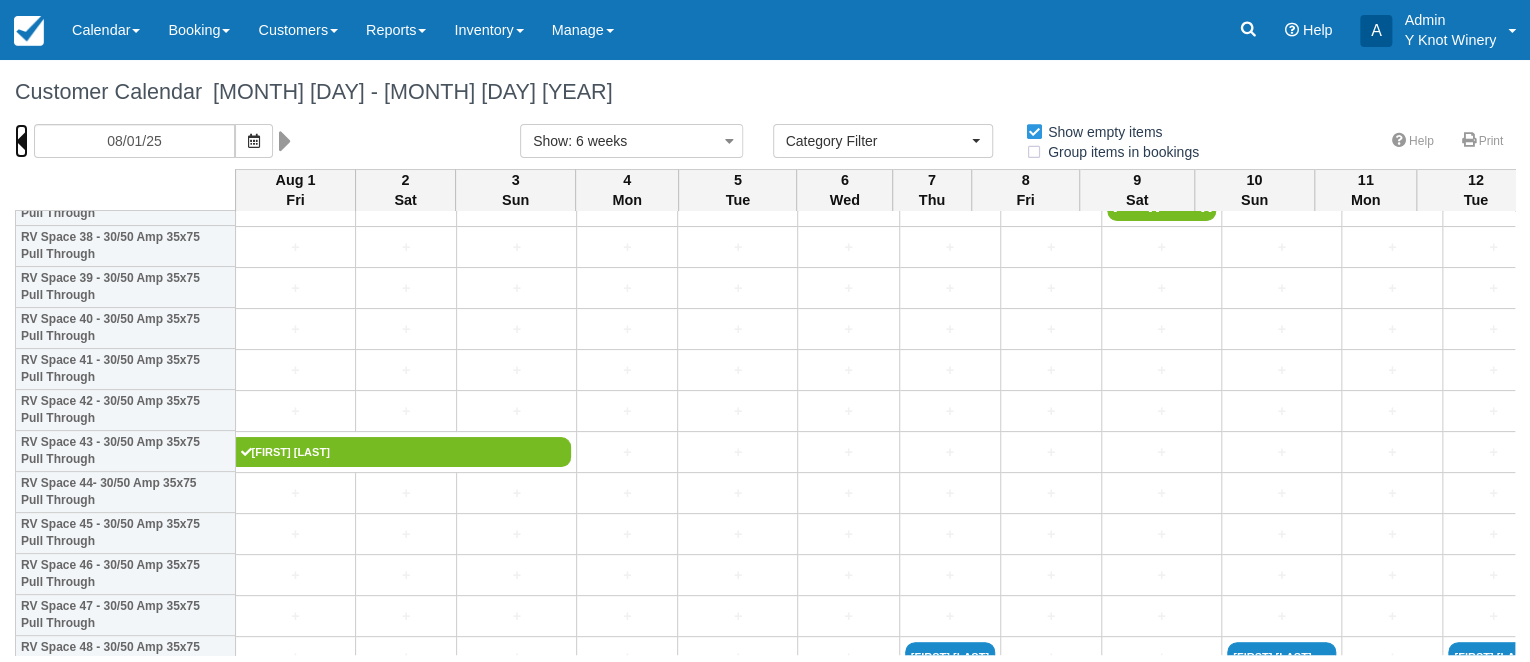 click at bounding box center [21, 141] 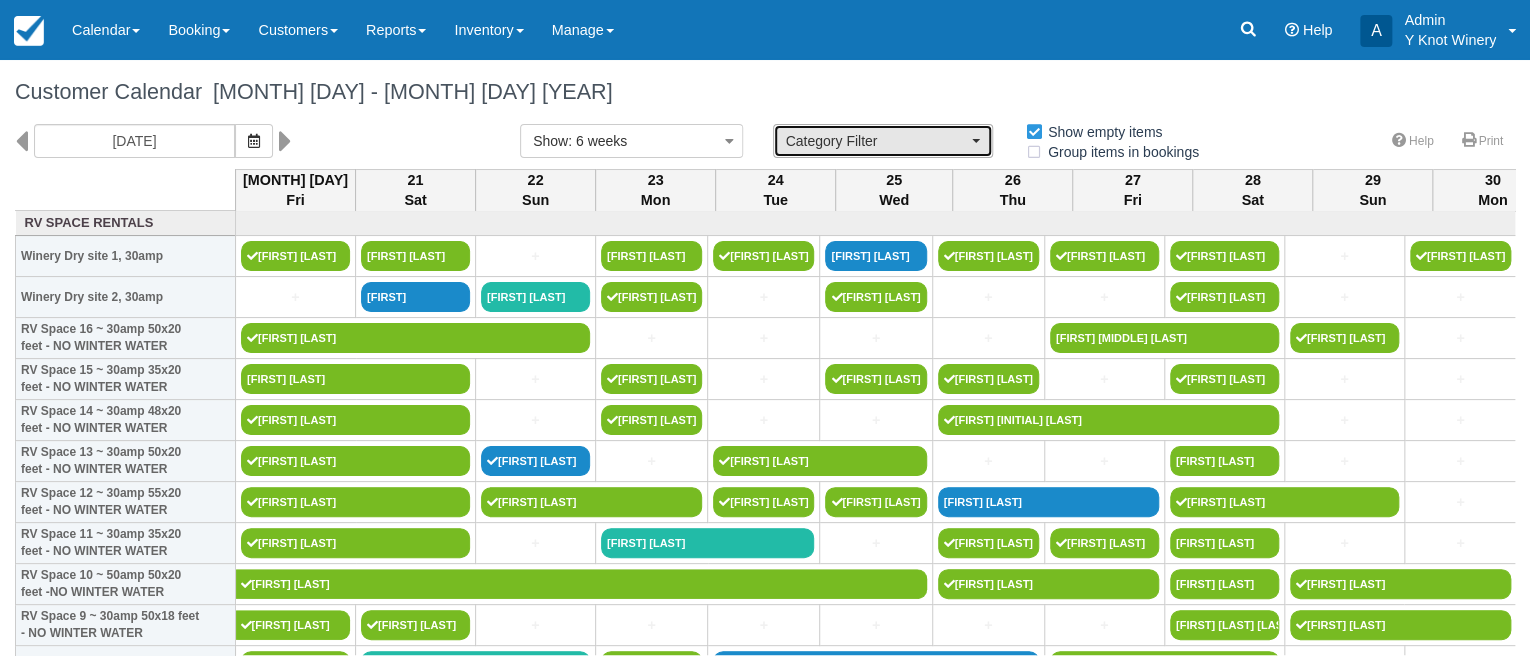 click on "Category Filter" at bounding box center [883, 141] 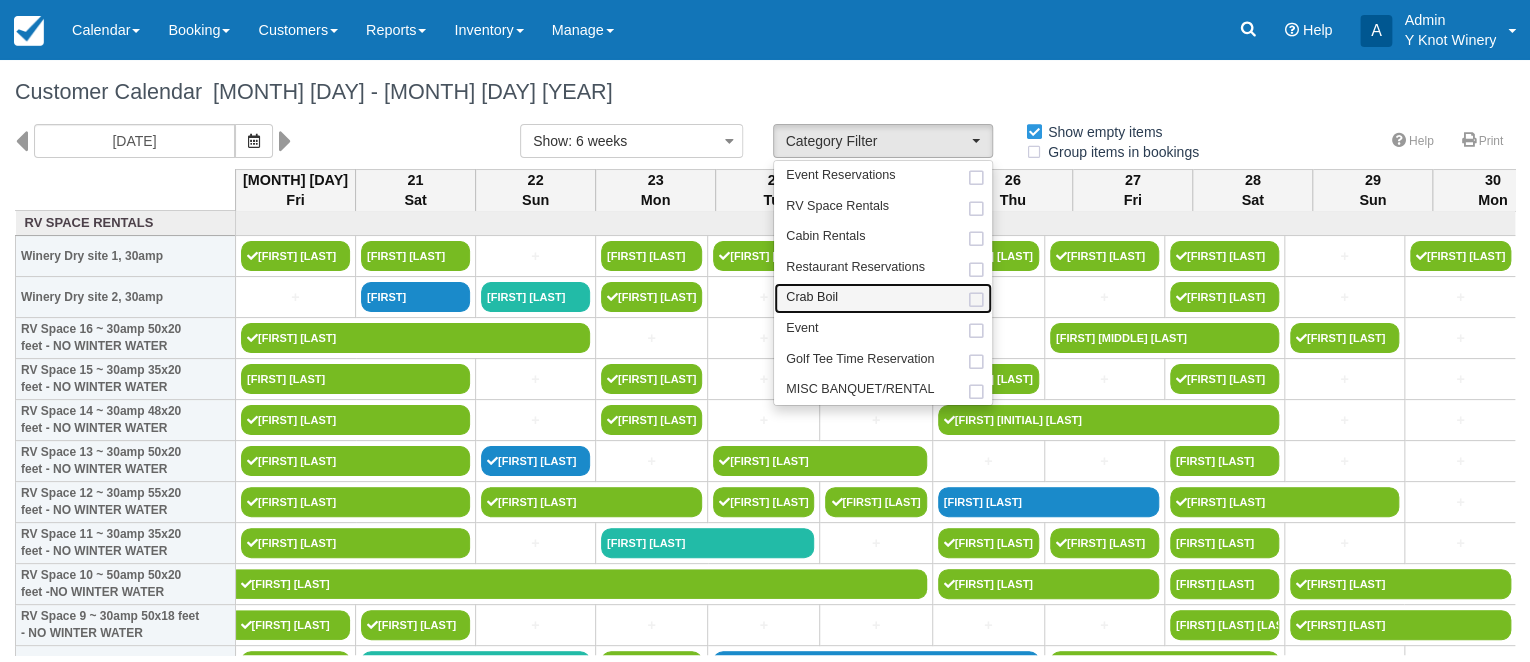 click on "Crab Boil" at bounding box center (883, 298) 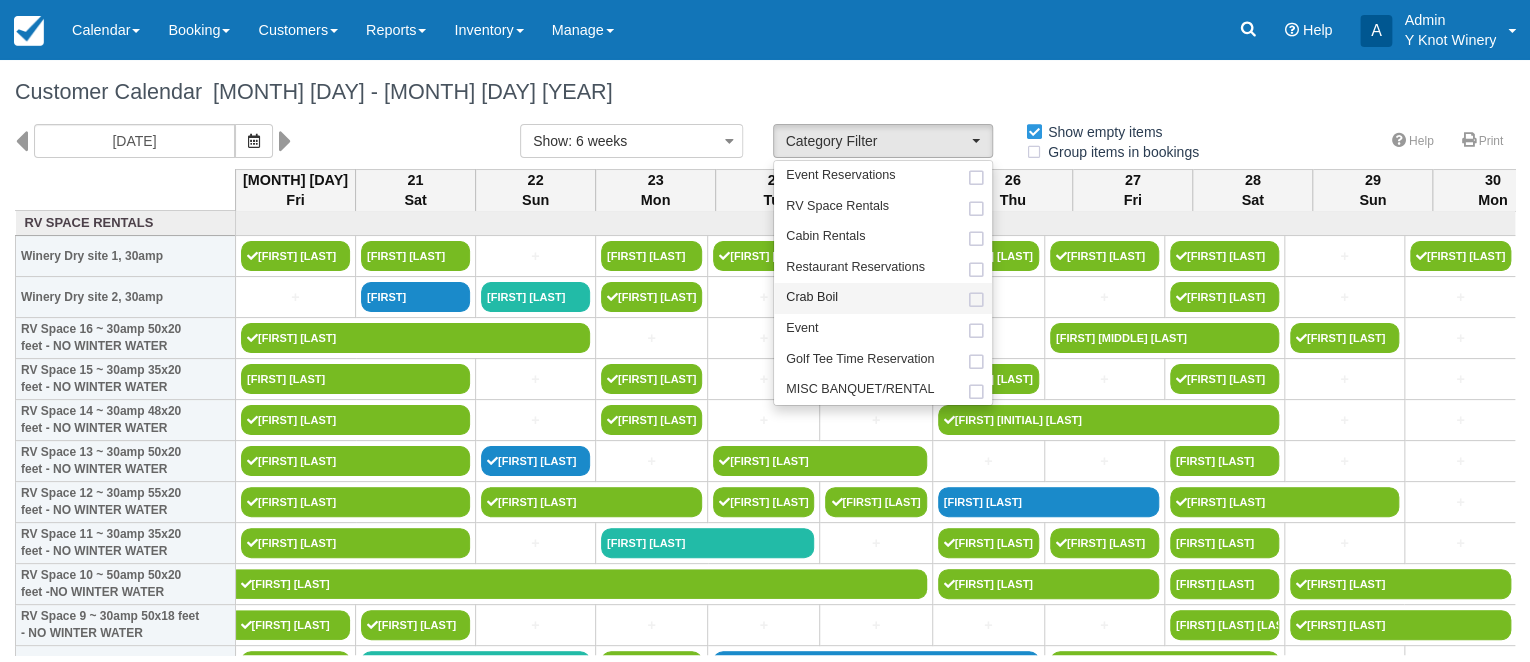 select on "8" 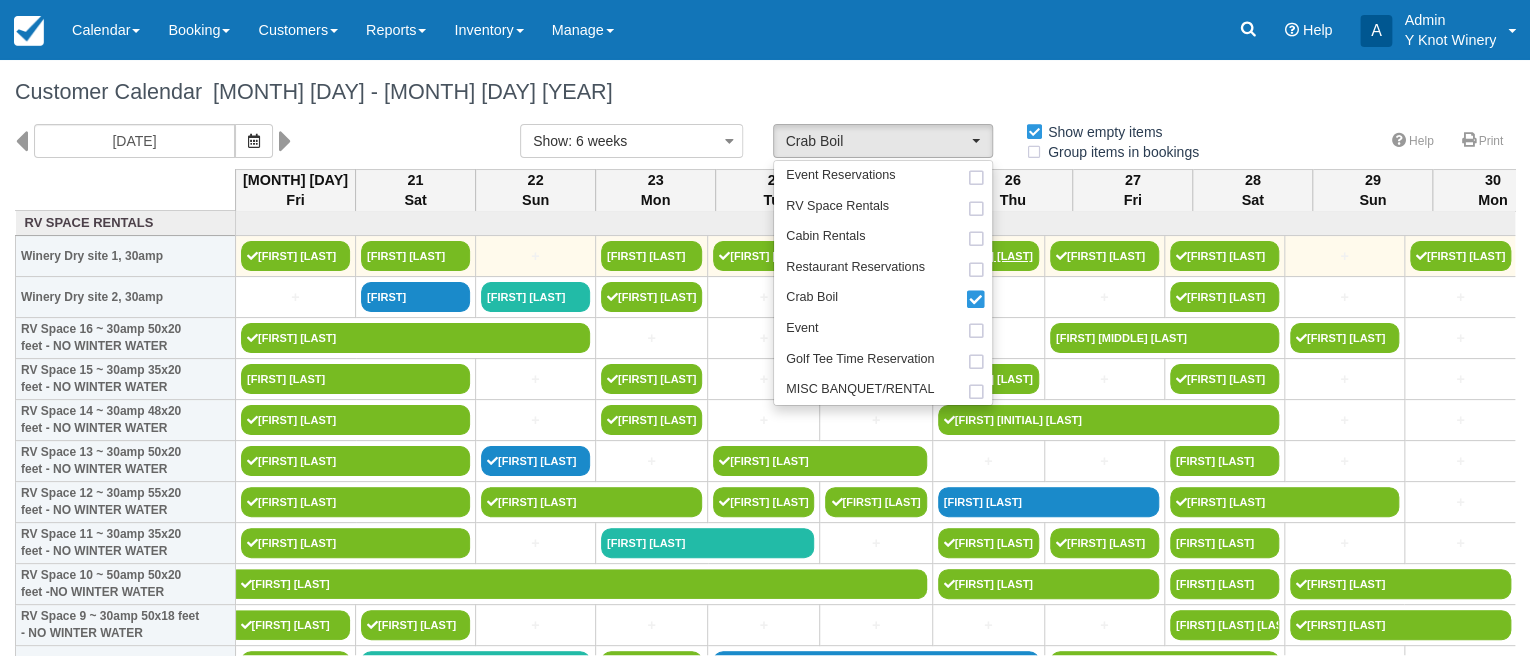 scroll, scrollTop: 70, scrollLeft: 0, axis: vertical 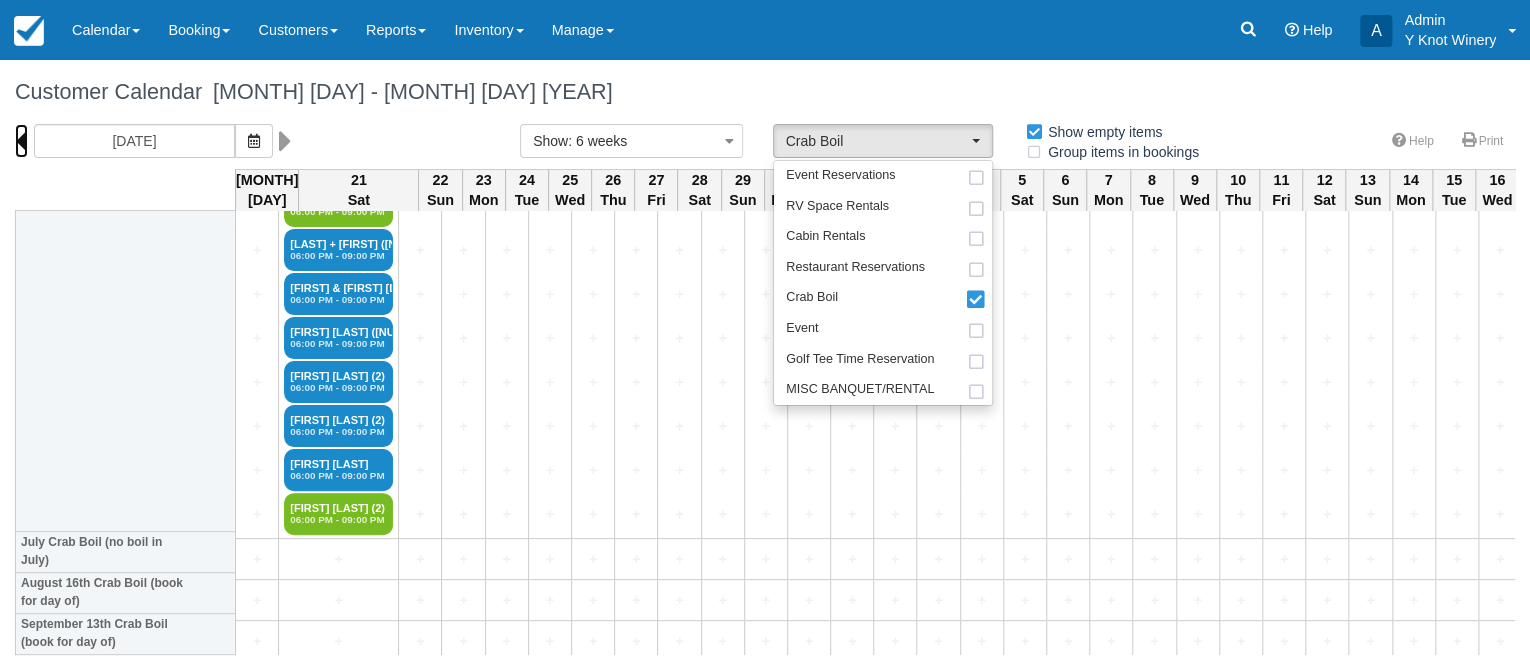 click at bounding box center [21, 141] 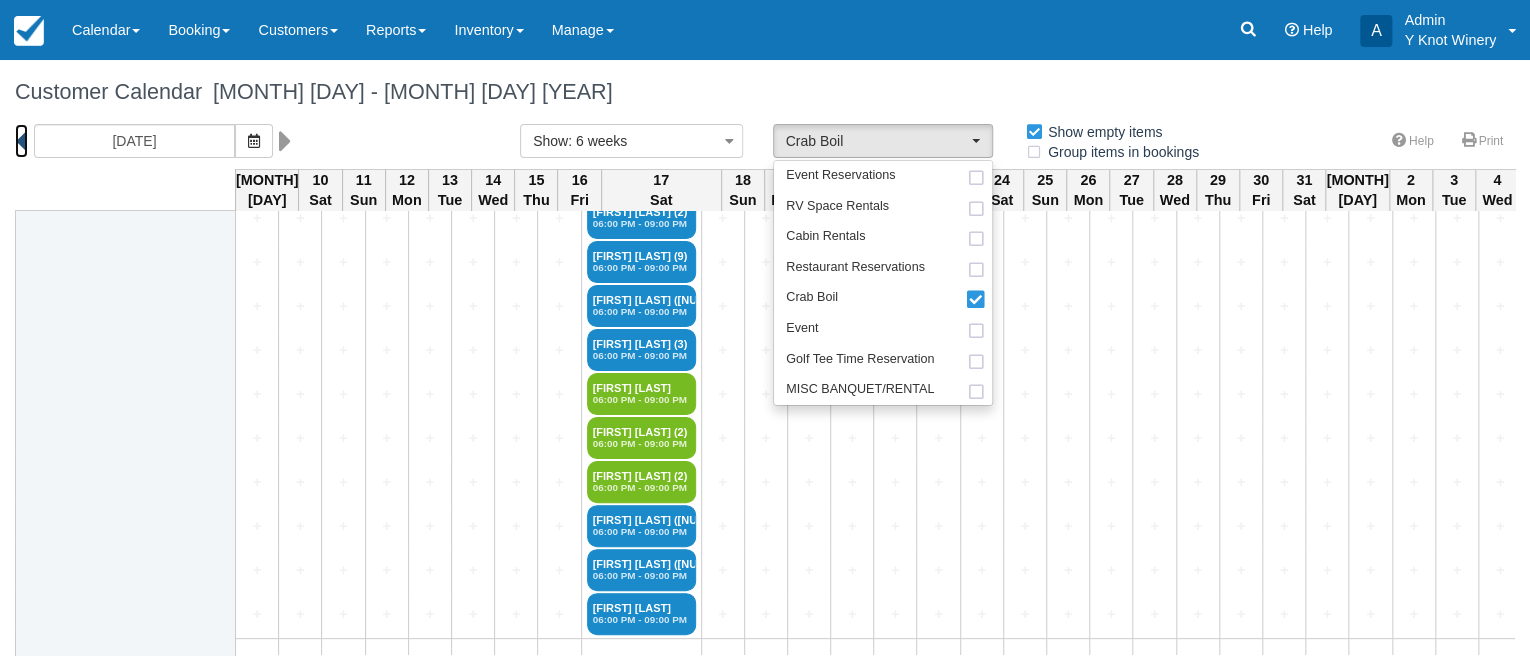 scroll, scrollTop: 1060, scrollLeft: 0, axis: vertical 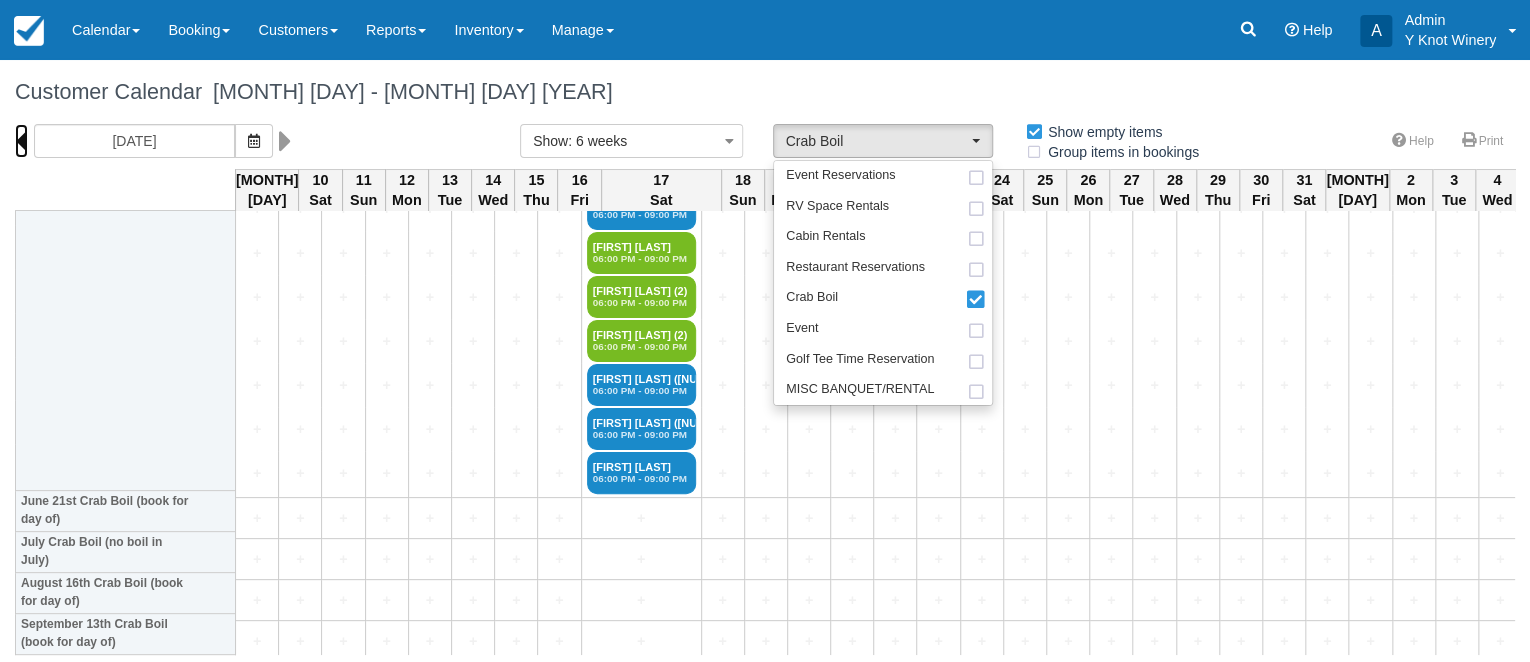 click at bounding box center [21, 141] 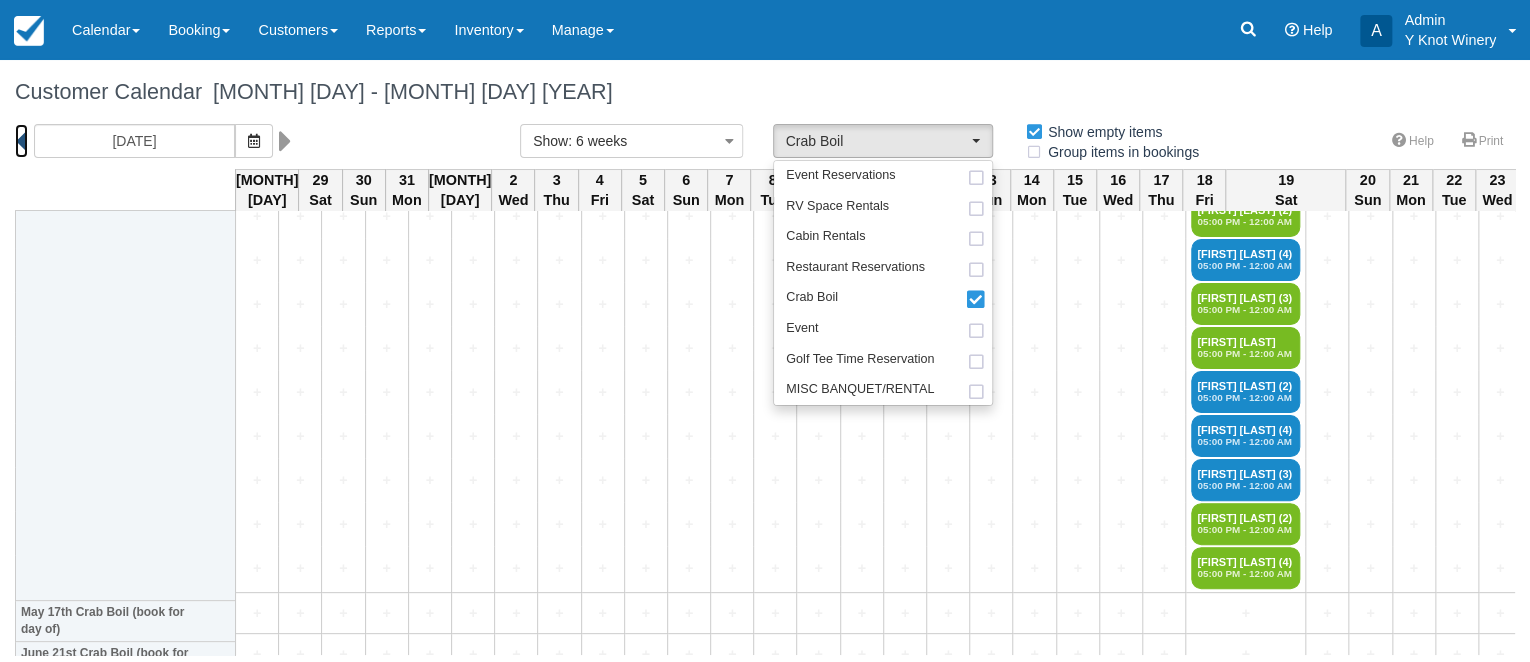 scroll, scrollTop: 755, scrollLeft: 0, axis: vertical 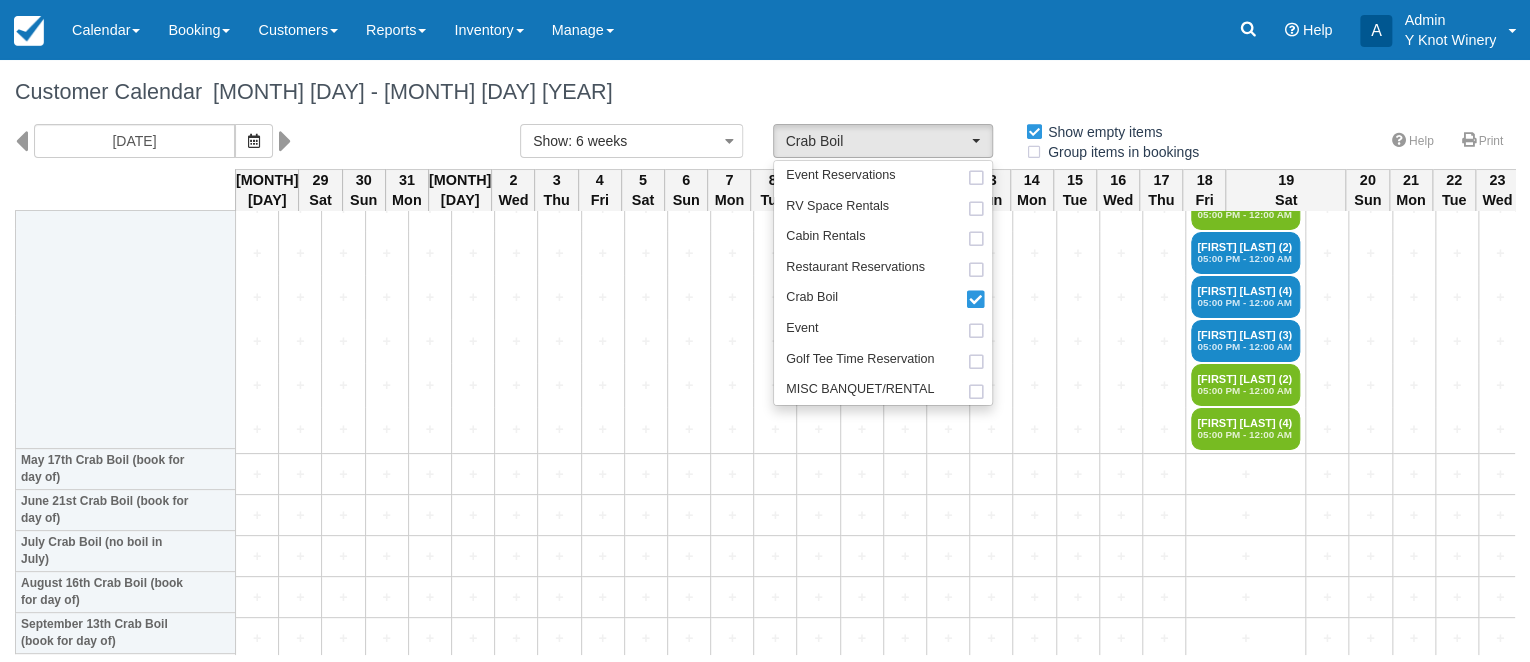 click on "03/28/25" at bounding box center [252, 141] 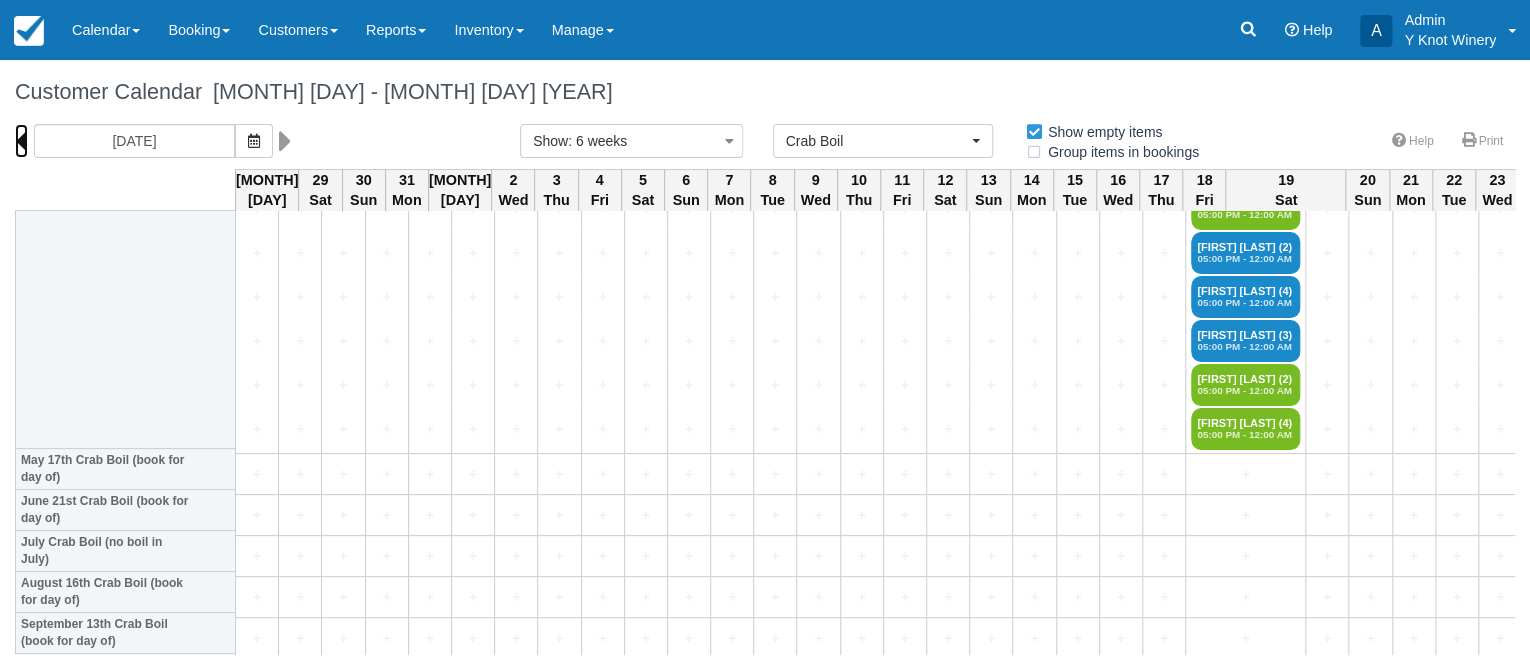 click at bounding box center (21, 141) 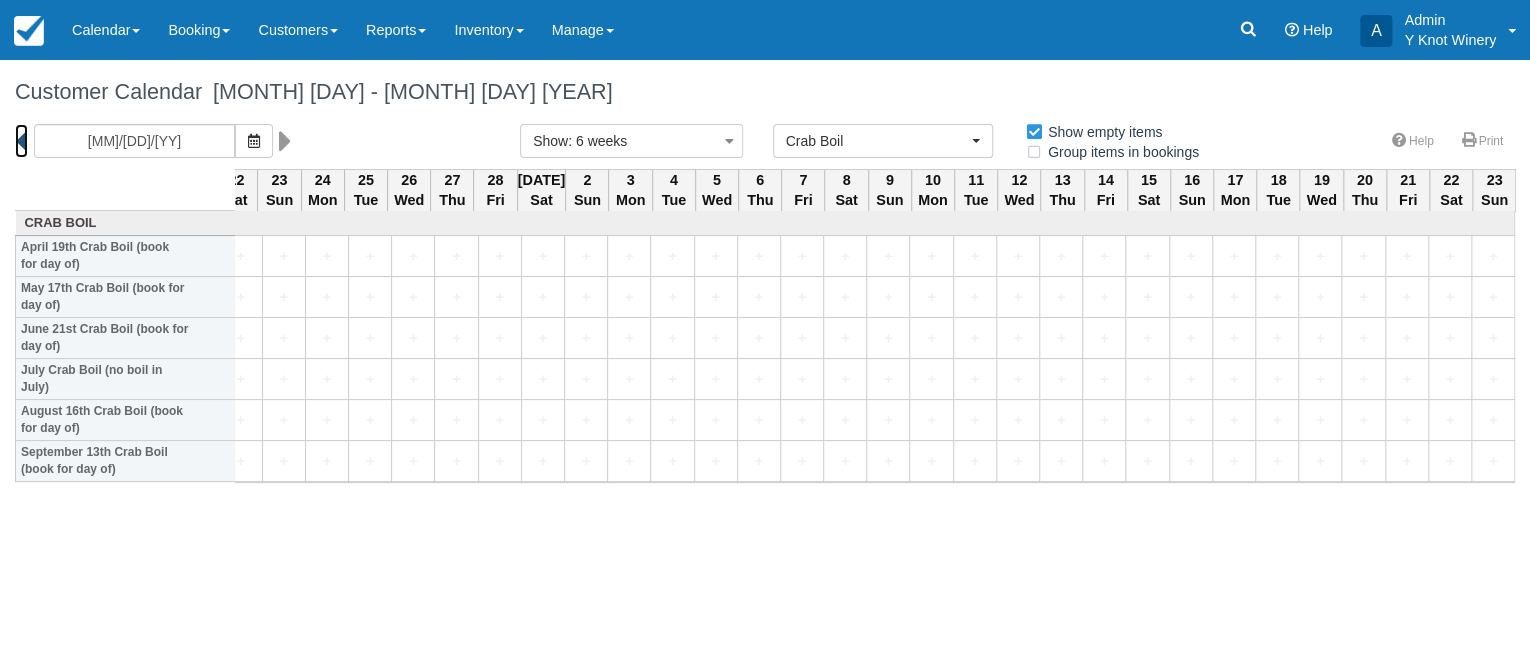scroll, scrollTop: 0, scrollLeft: 0, axis: both 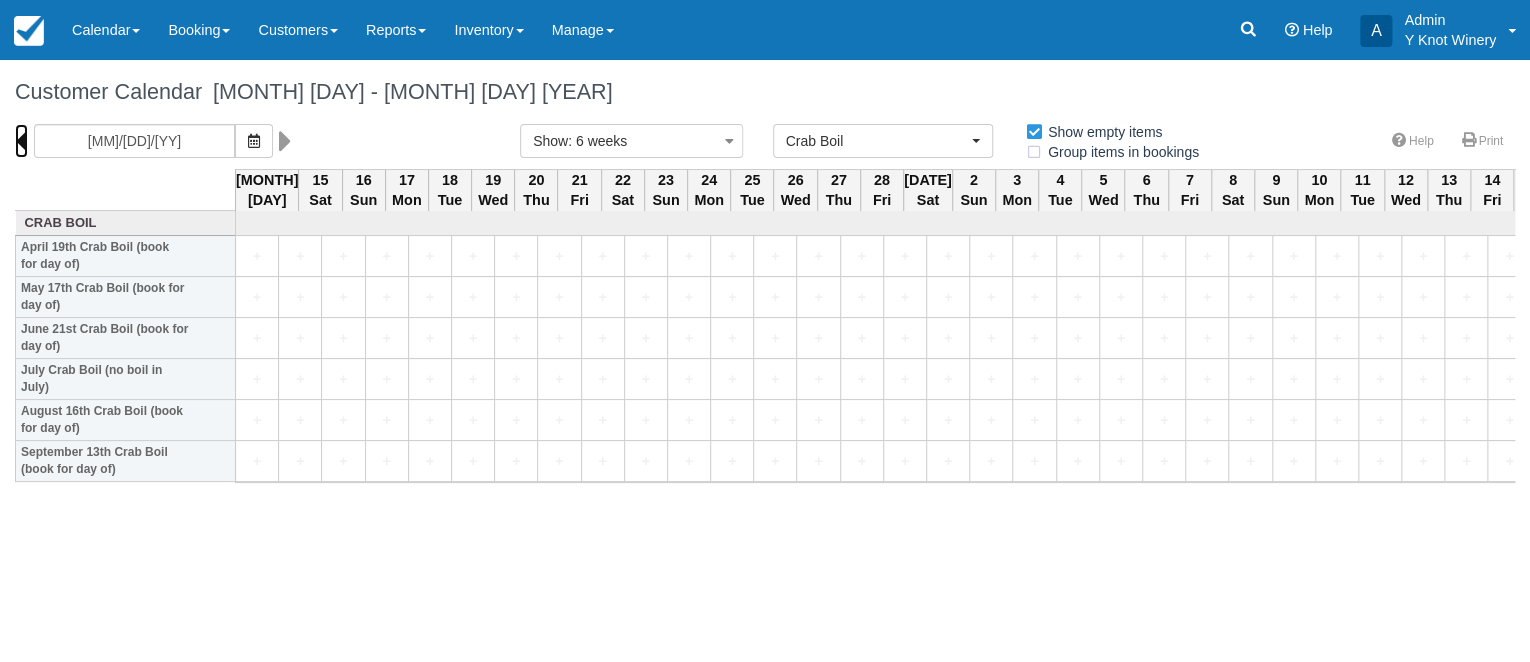 click at bounding box center [21, 141] 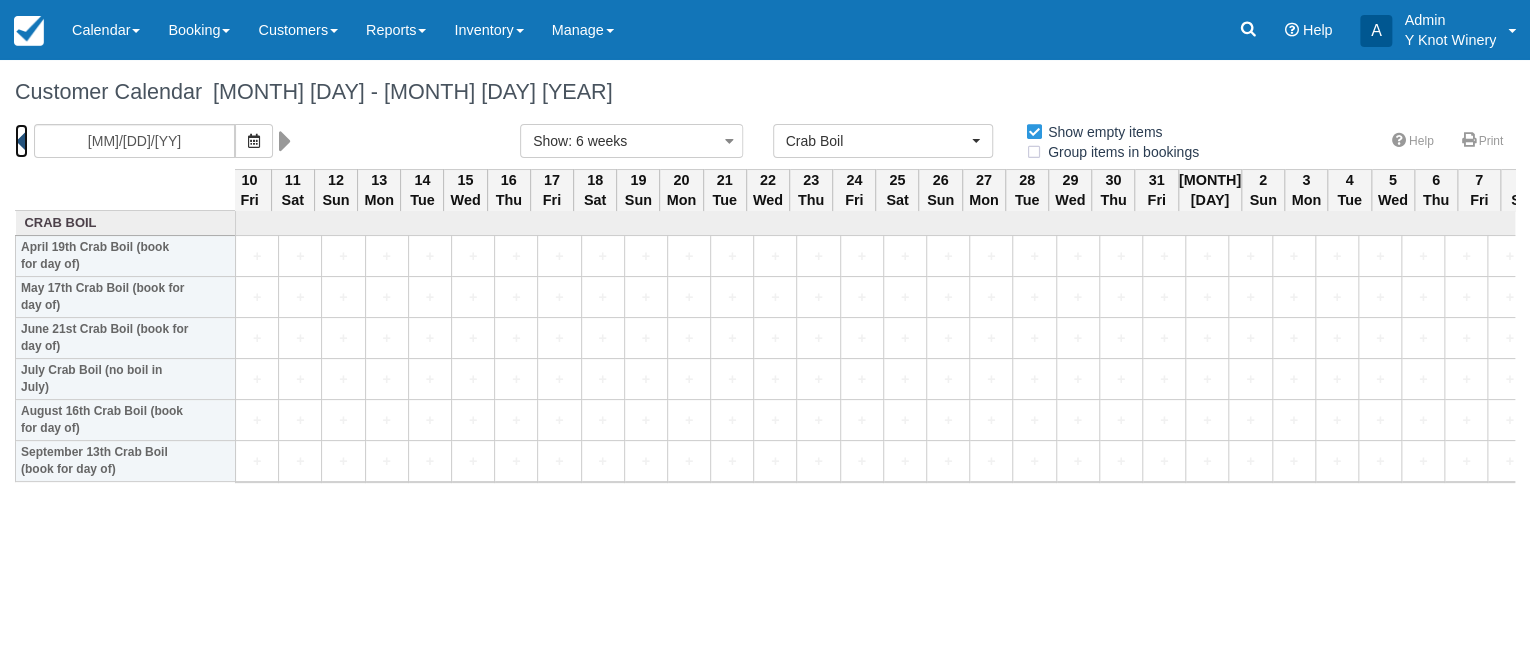 scroll, scrollTop: 0, scrollLeft: 579, axis: horizontal 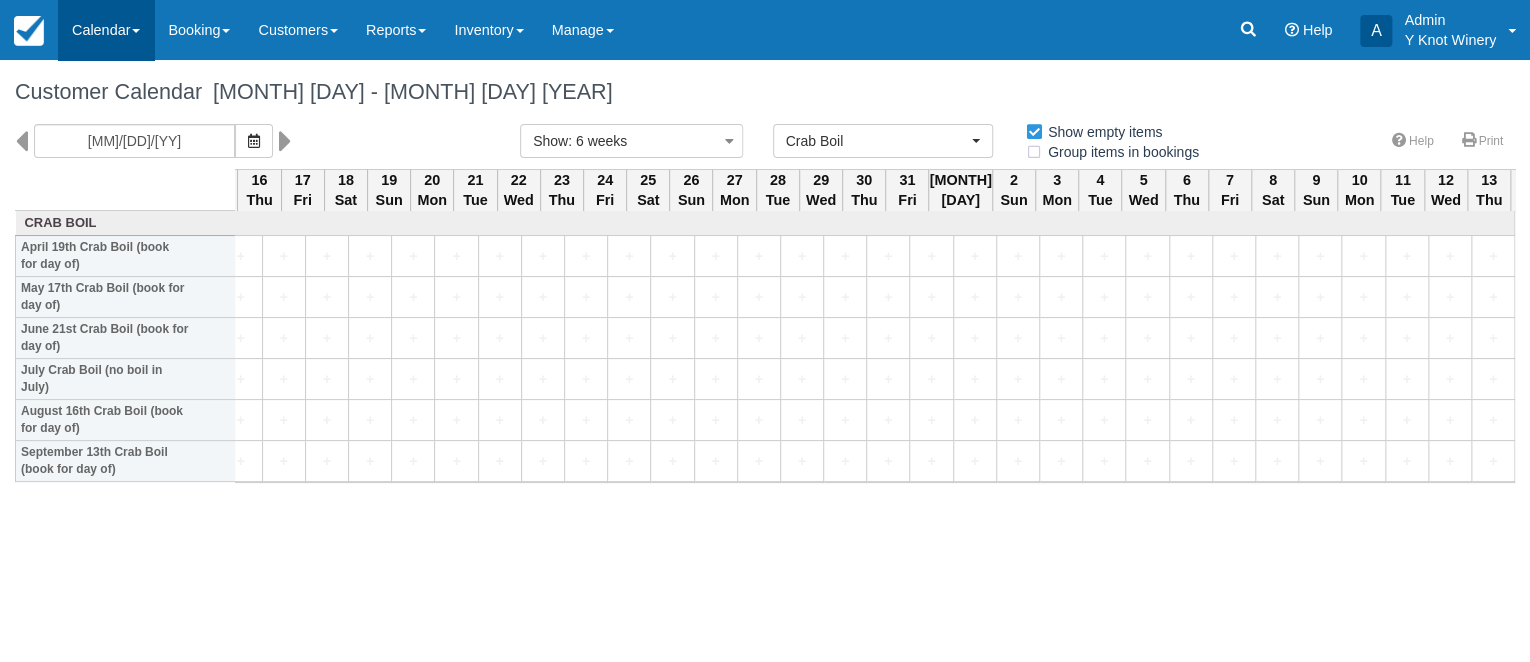 click on "Calendar" at bounding box center [106, 30] 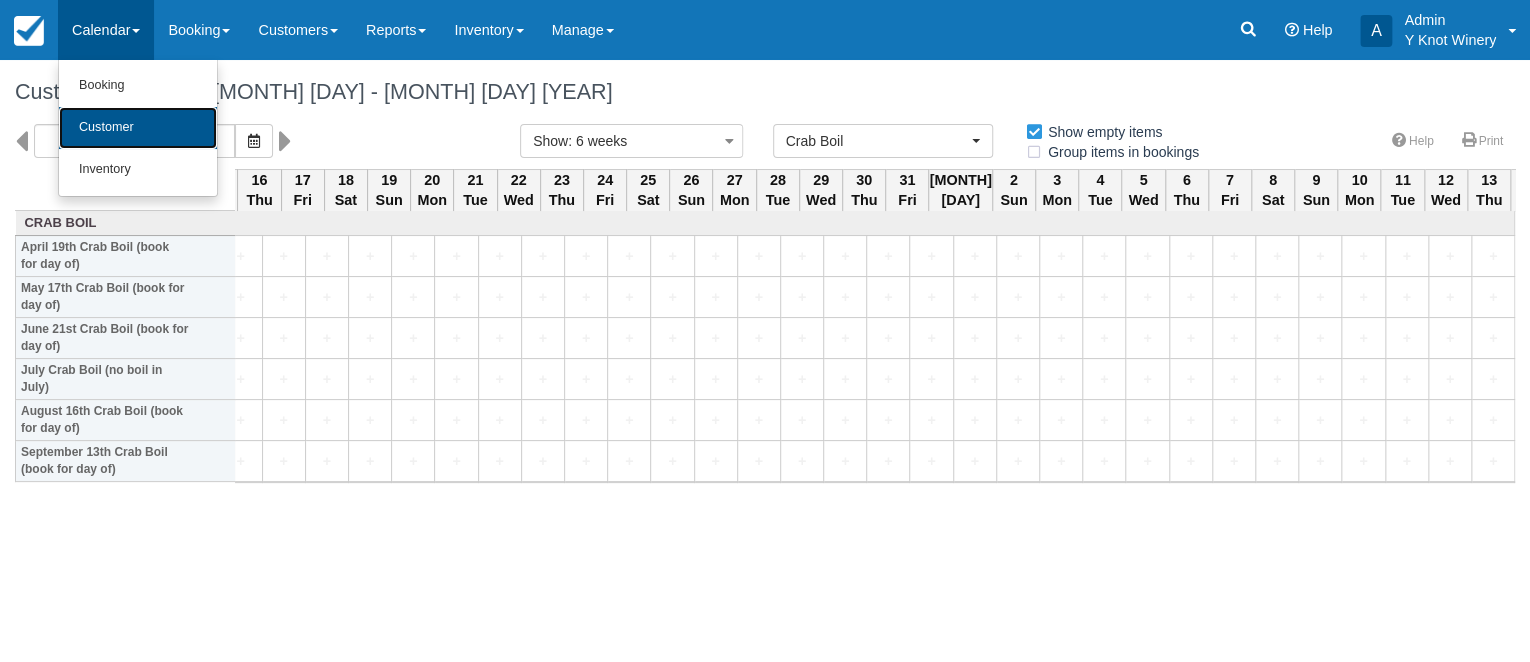 click on "Customer" at bounding box center (138, 128) 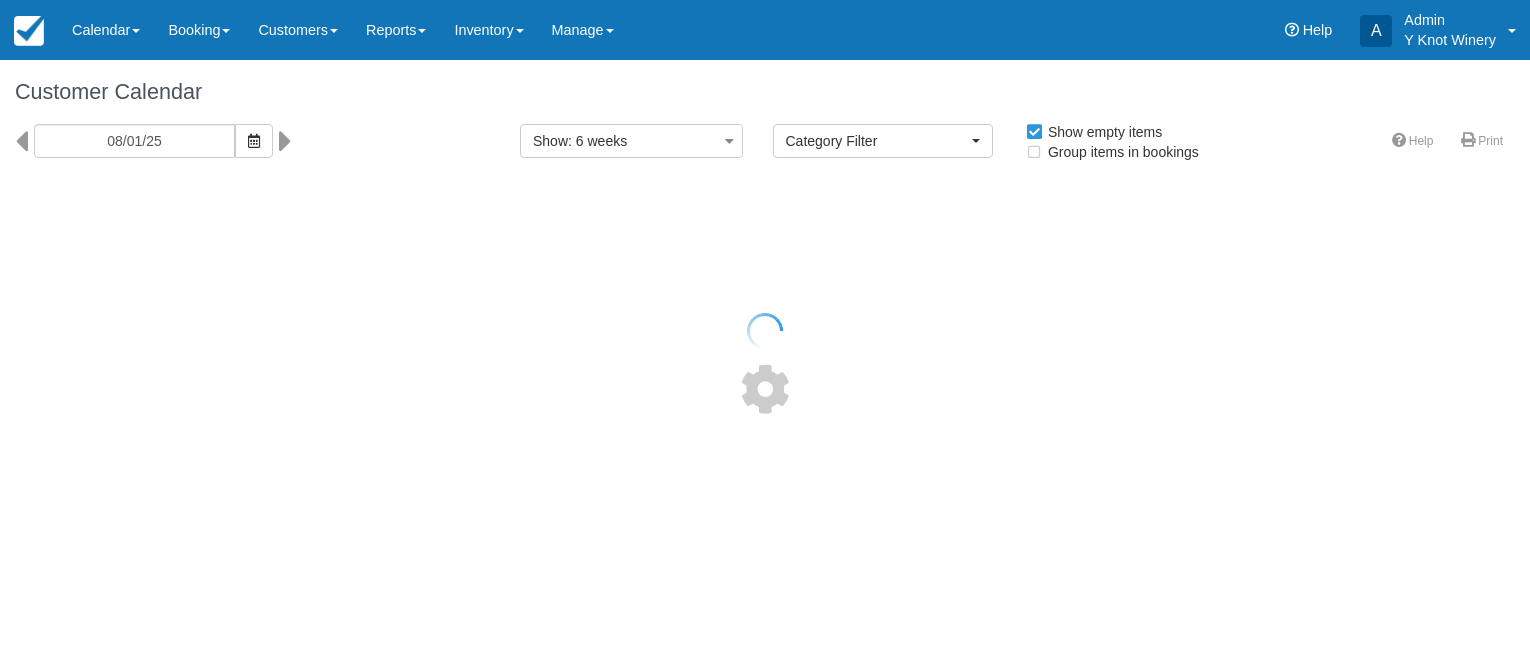 select 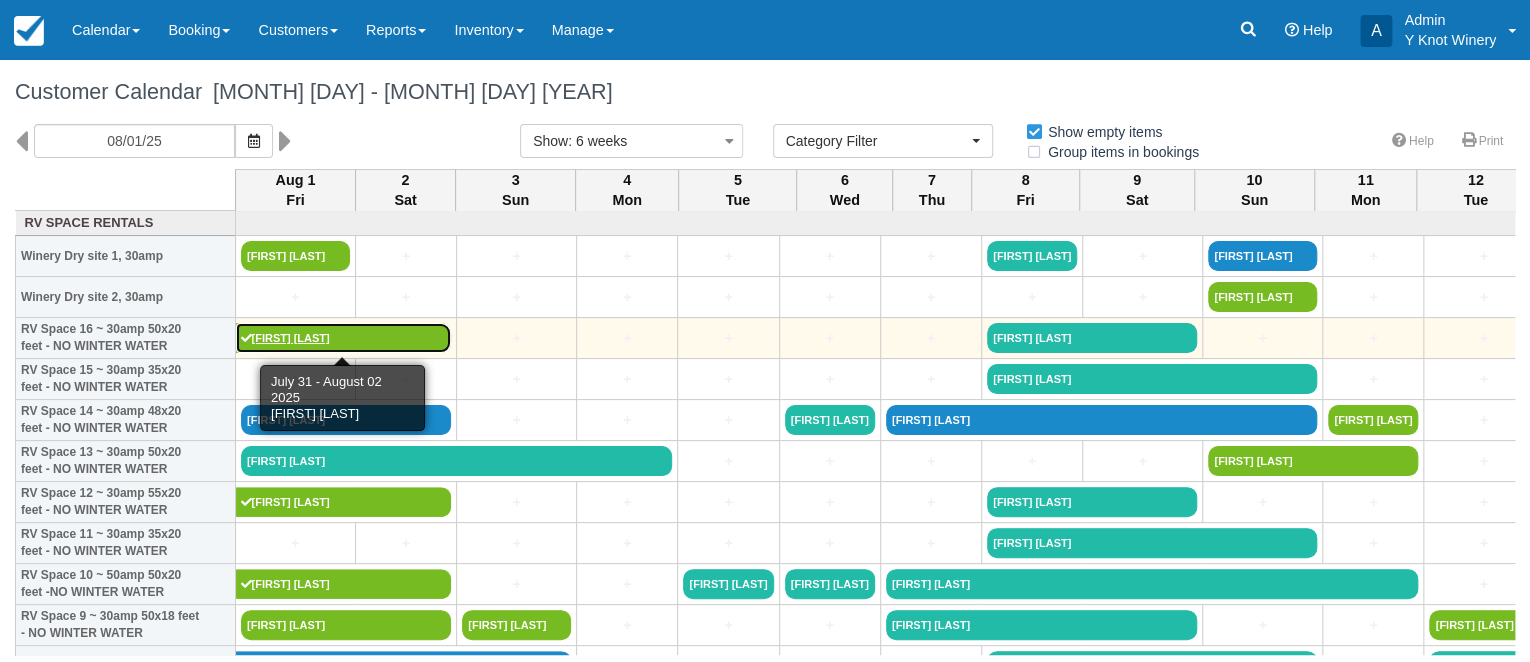 click on "[FIRST] [LAST]" at bounding box center (344, 338) 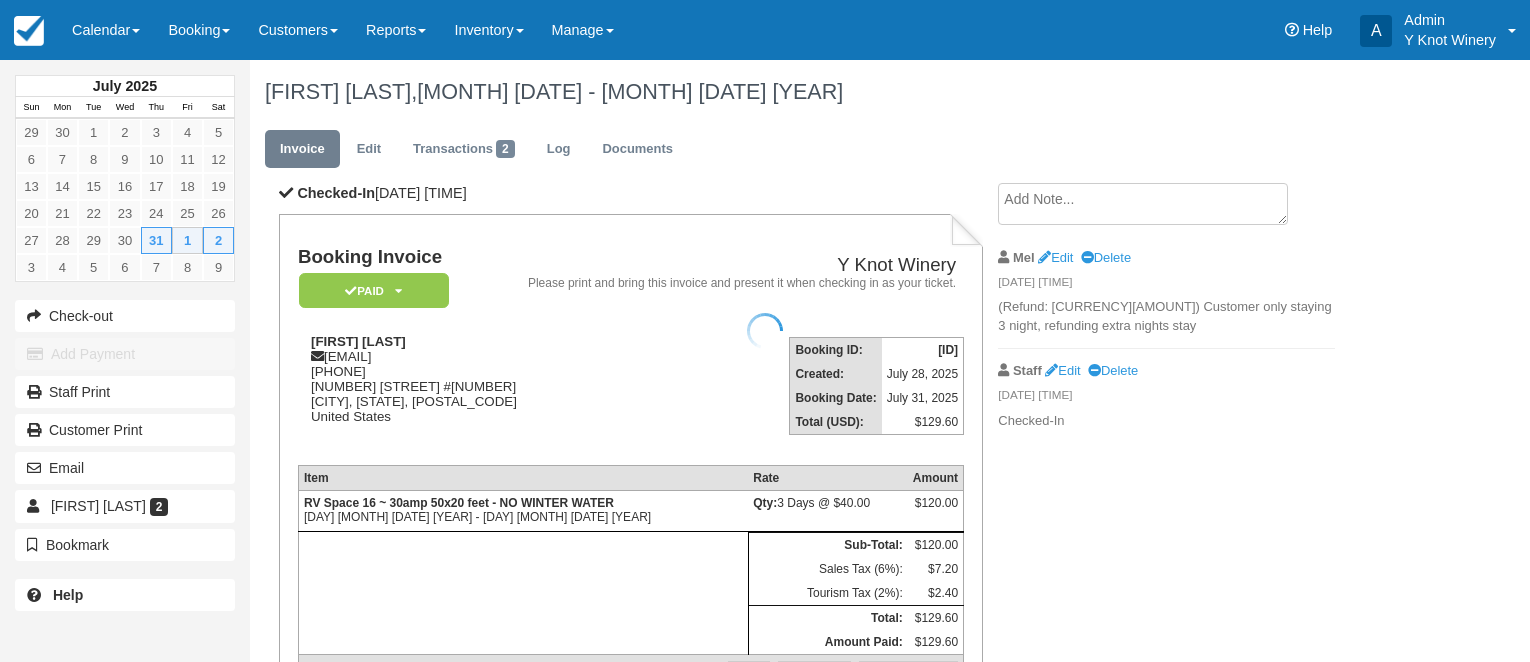 scroll, scrollTop: 0, scrollLeft: 0, axis: both 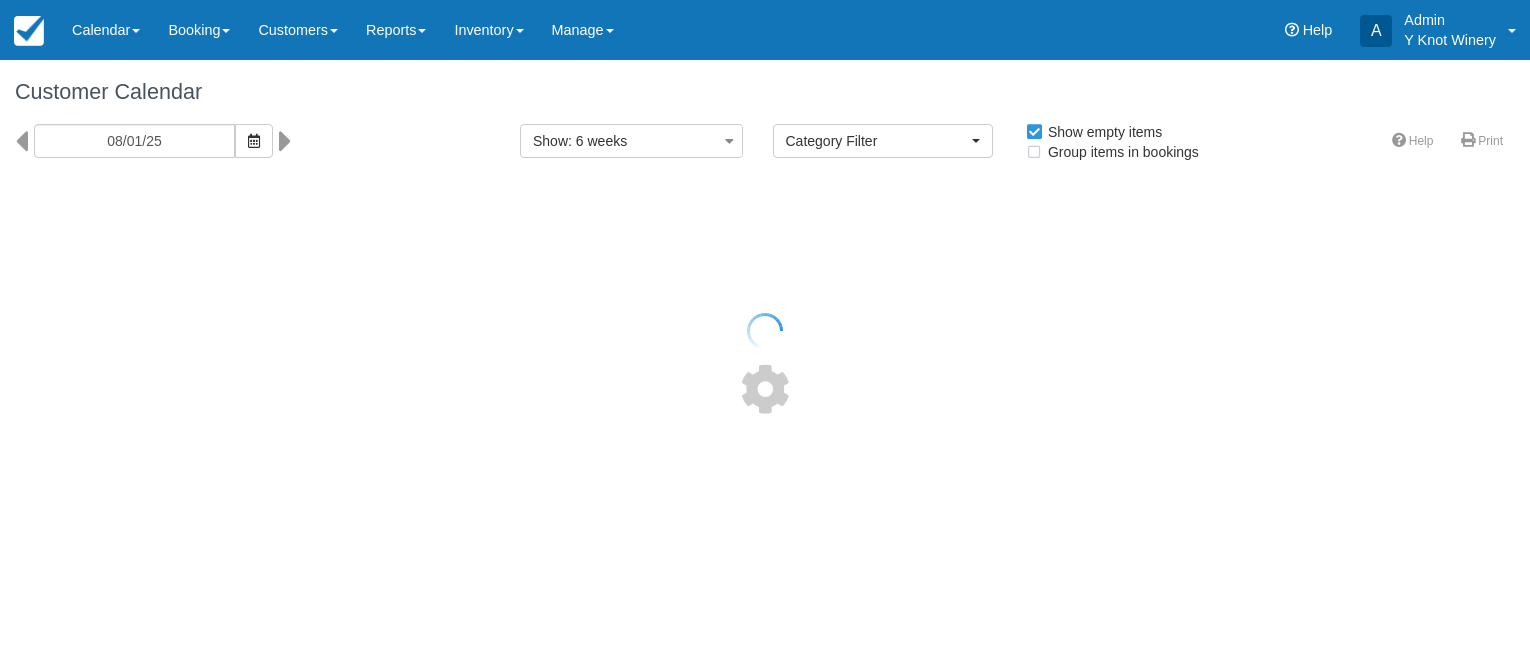select 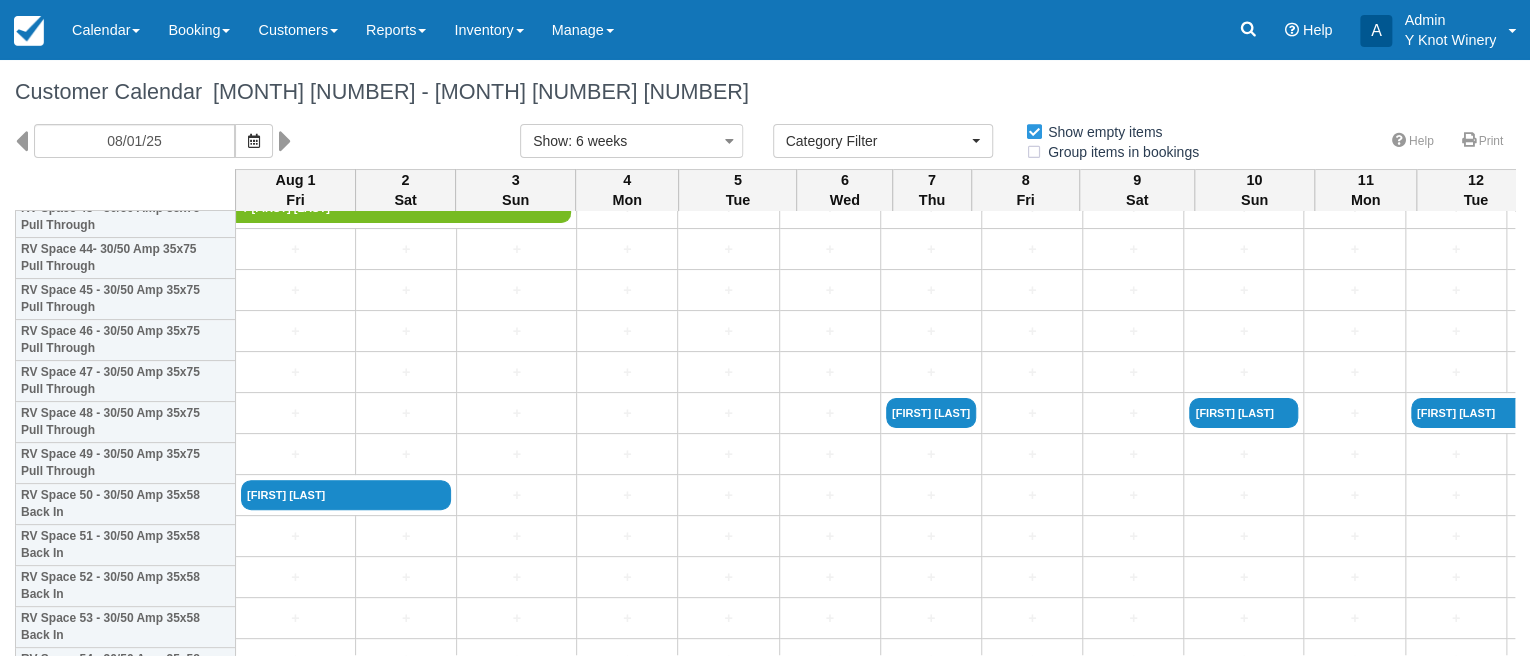 scroll, scrollTop: 1843, scrollLeft: 0, axis: vertical 